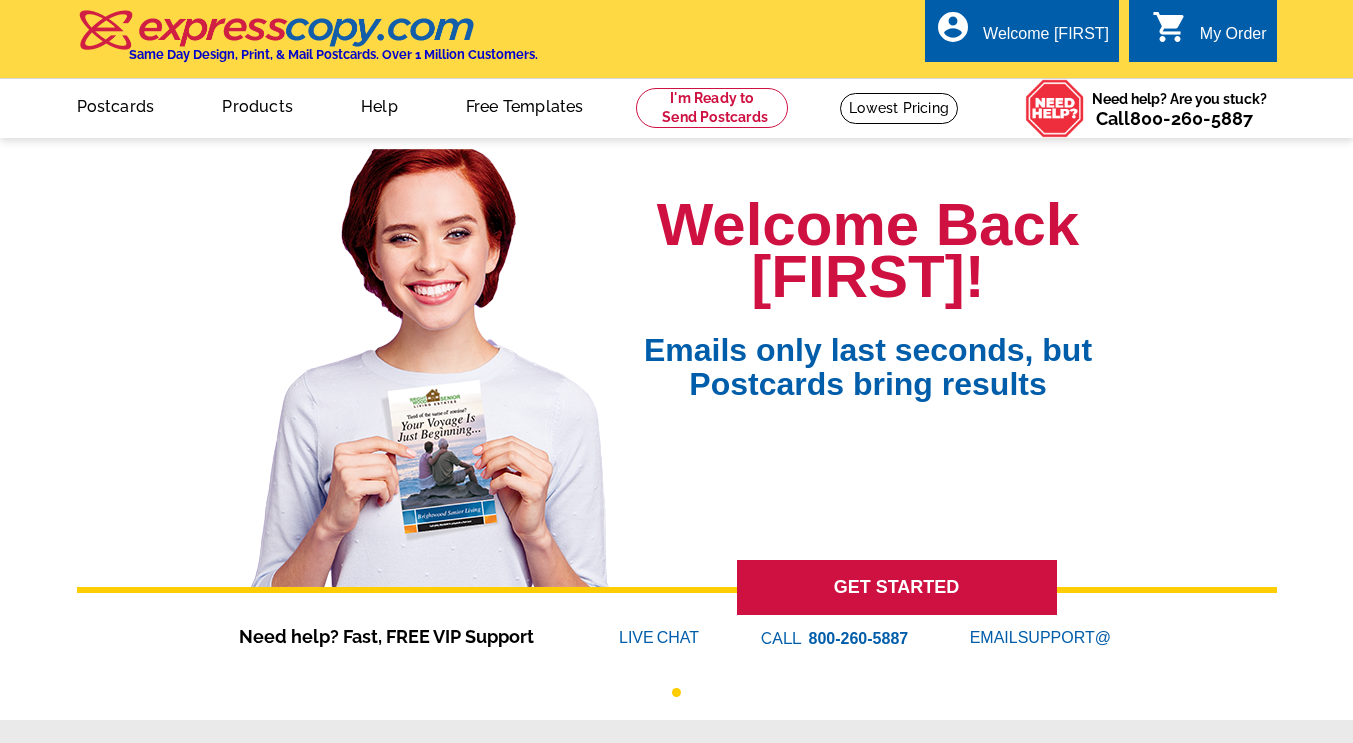 scroll, scrollTop: 0, scrollLeft: 0, axis: both 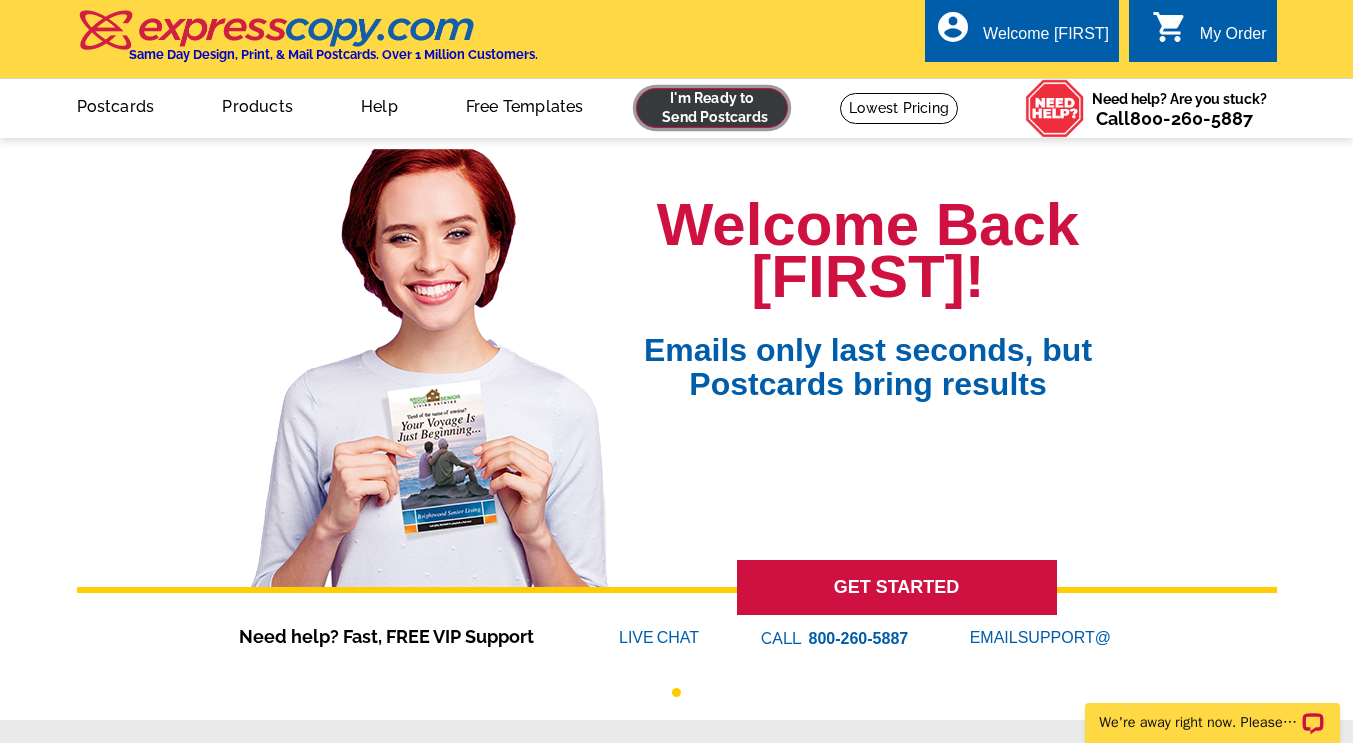 click at bounding box center (712, 108) 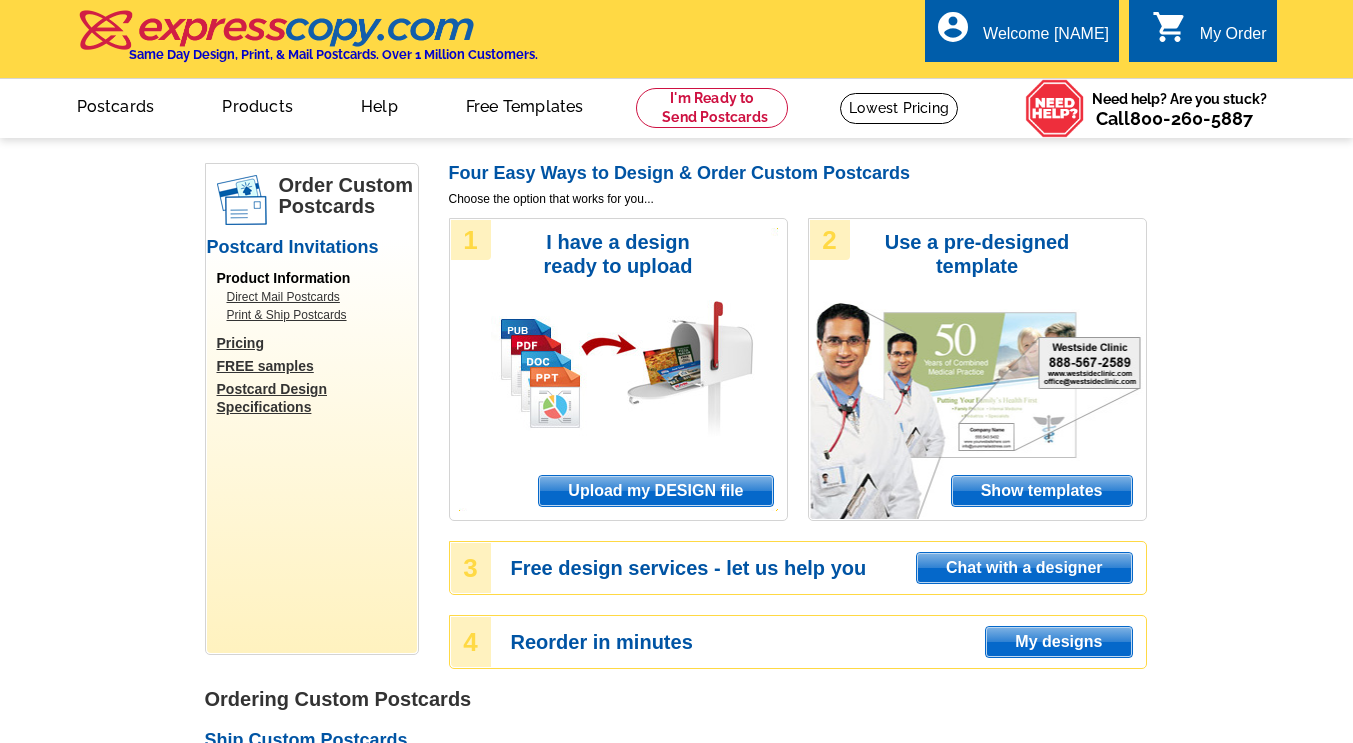 scroll, scrollTop: 0, scrollLeft: 0, axis: both 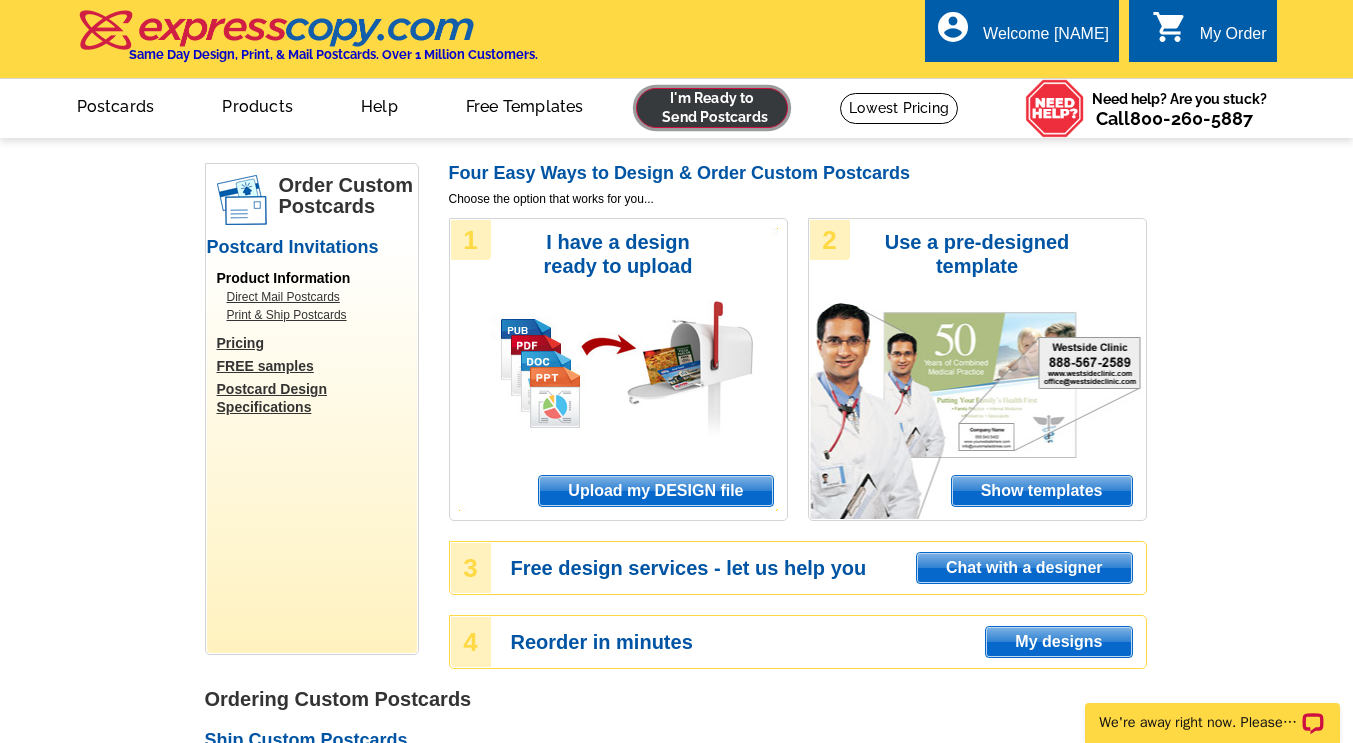 click at bounding box center [712, 108] 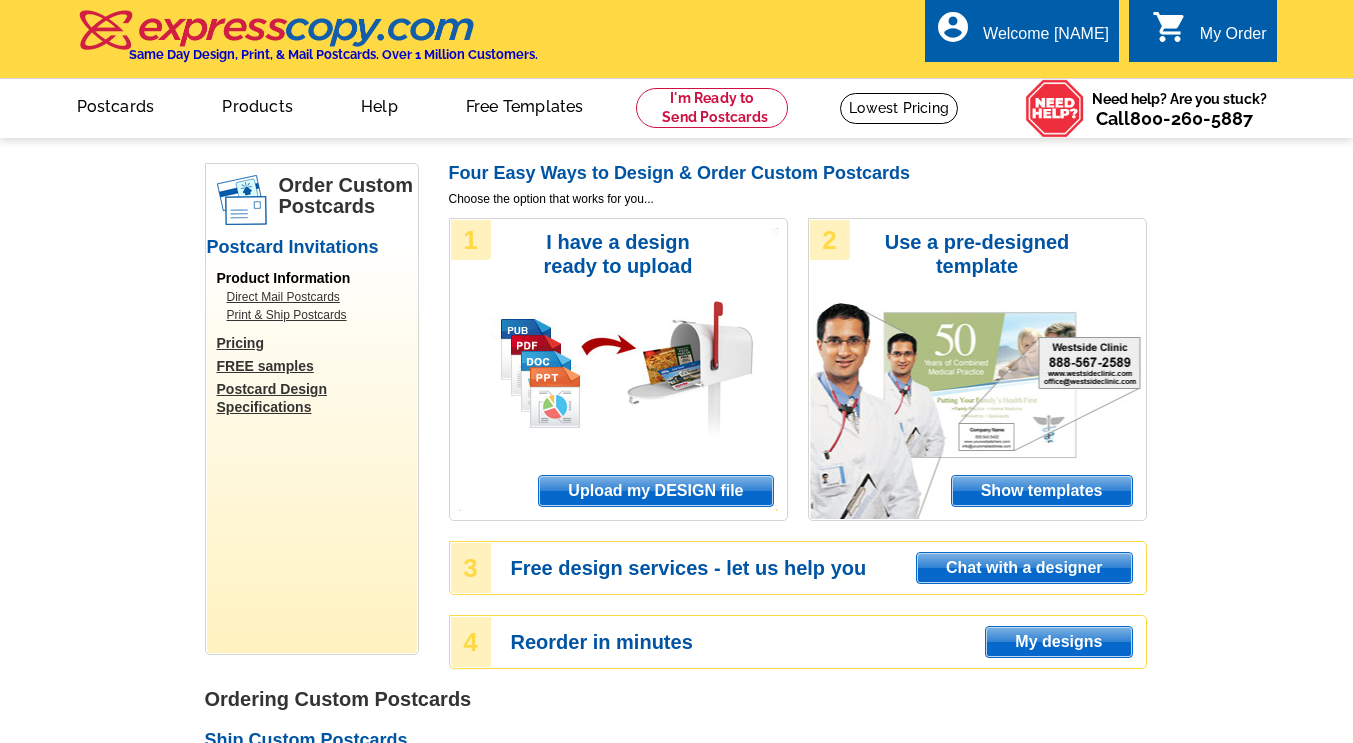 scroll, scrollTop: 0, scrollLeft: 0, axis: both 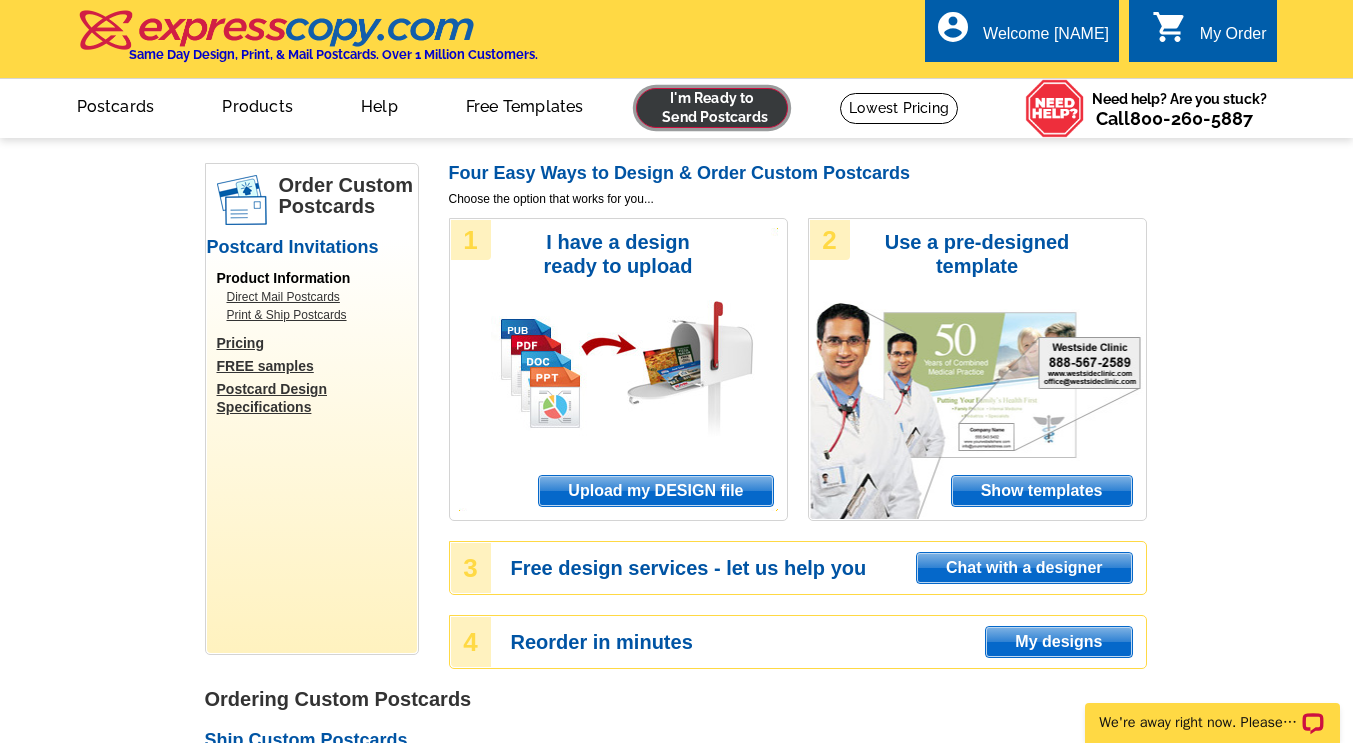 click at bounding box center [712, 108] 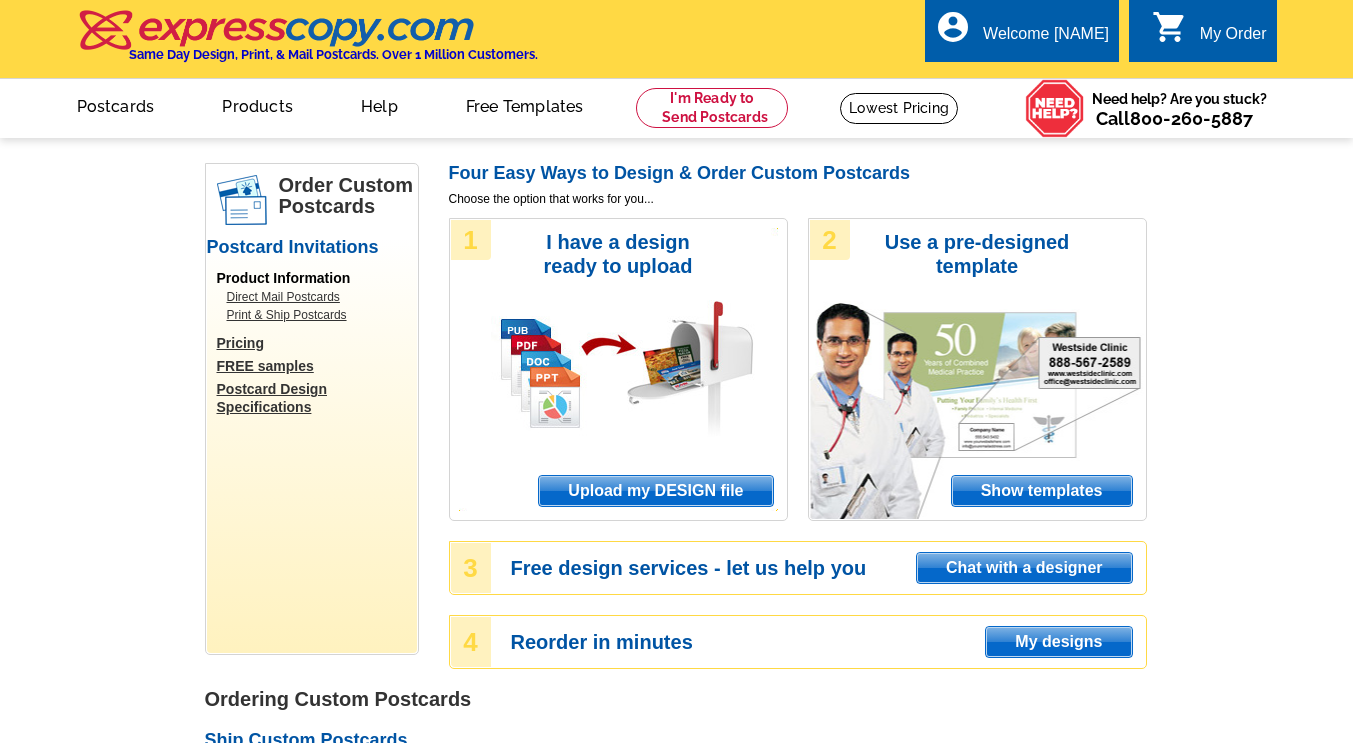 scroll, scrollTop: 0, scrollLeft: 0, axis: both 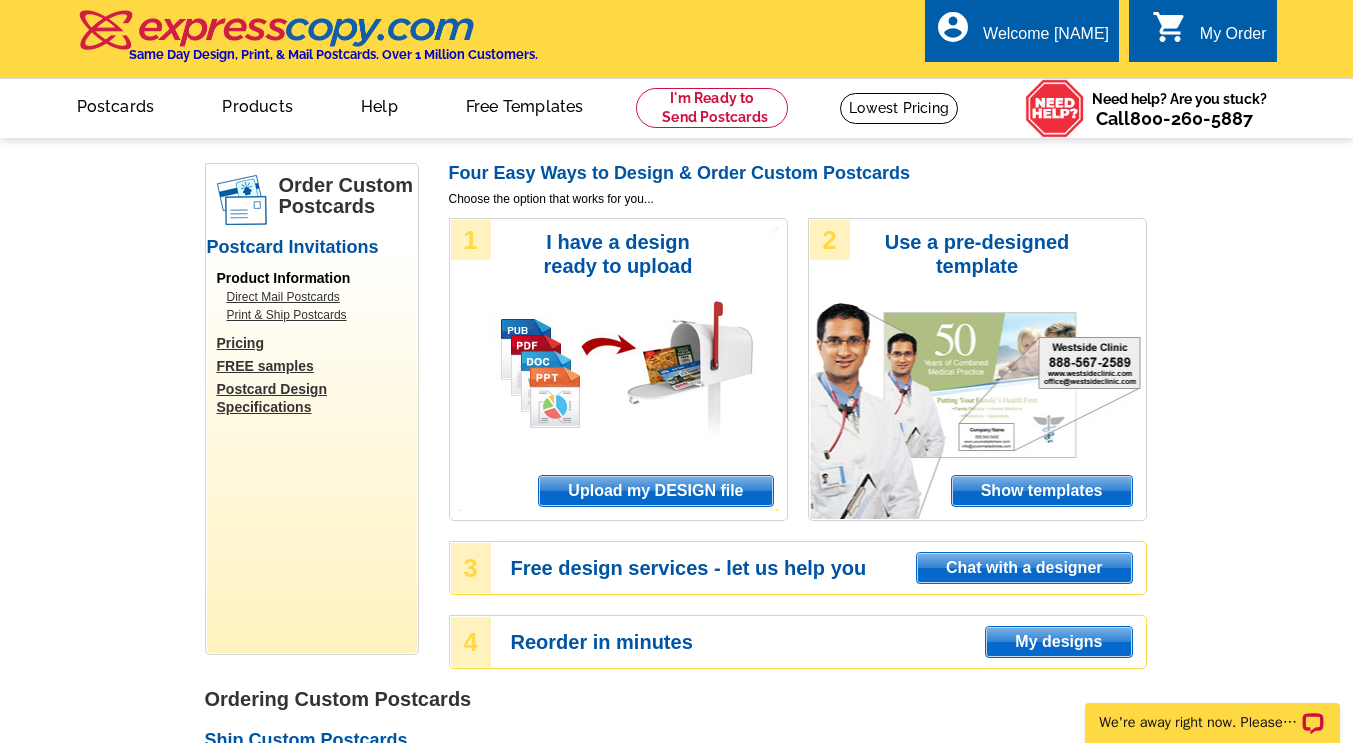 click on "Upload my DESIGN file" at bounding box center (655, 491) 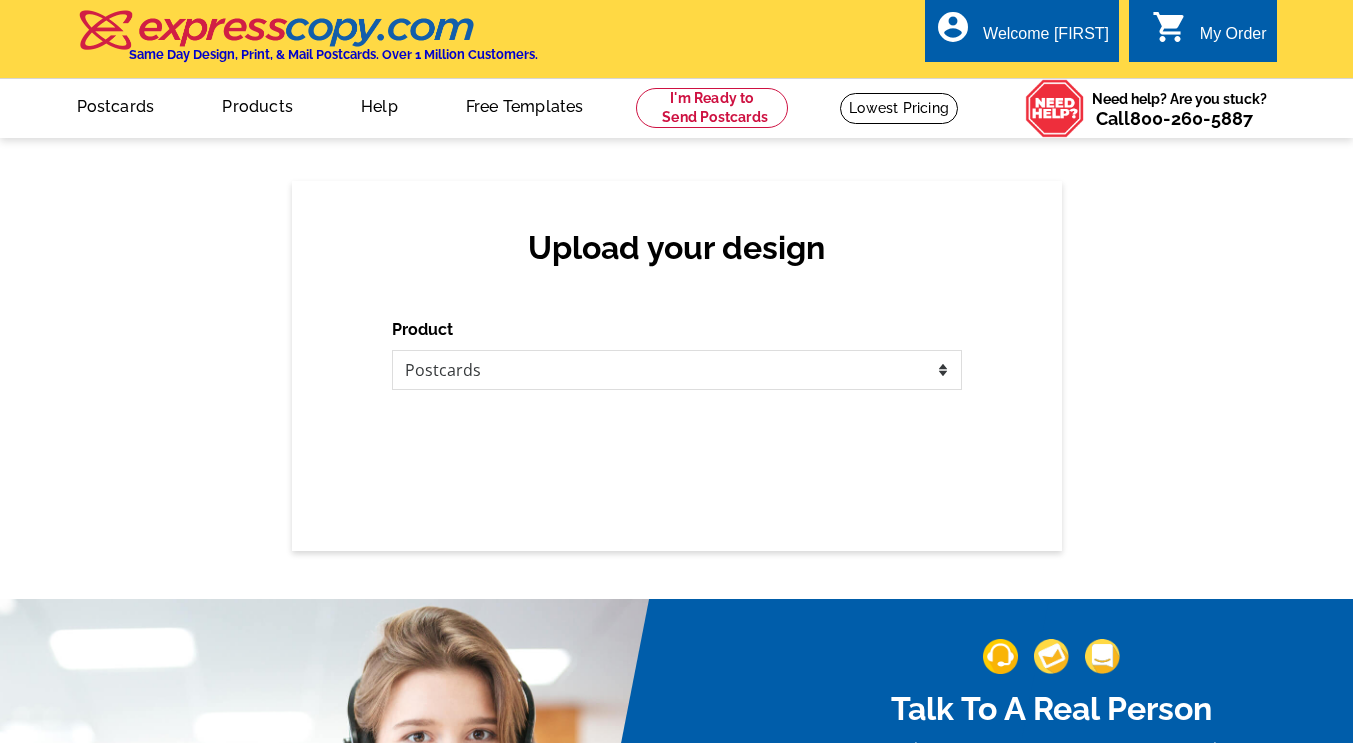 scroll, scrollTop: 0, scrollLeft: 0, axis: both 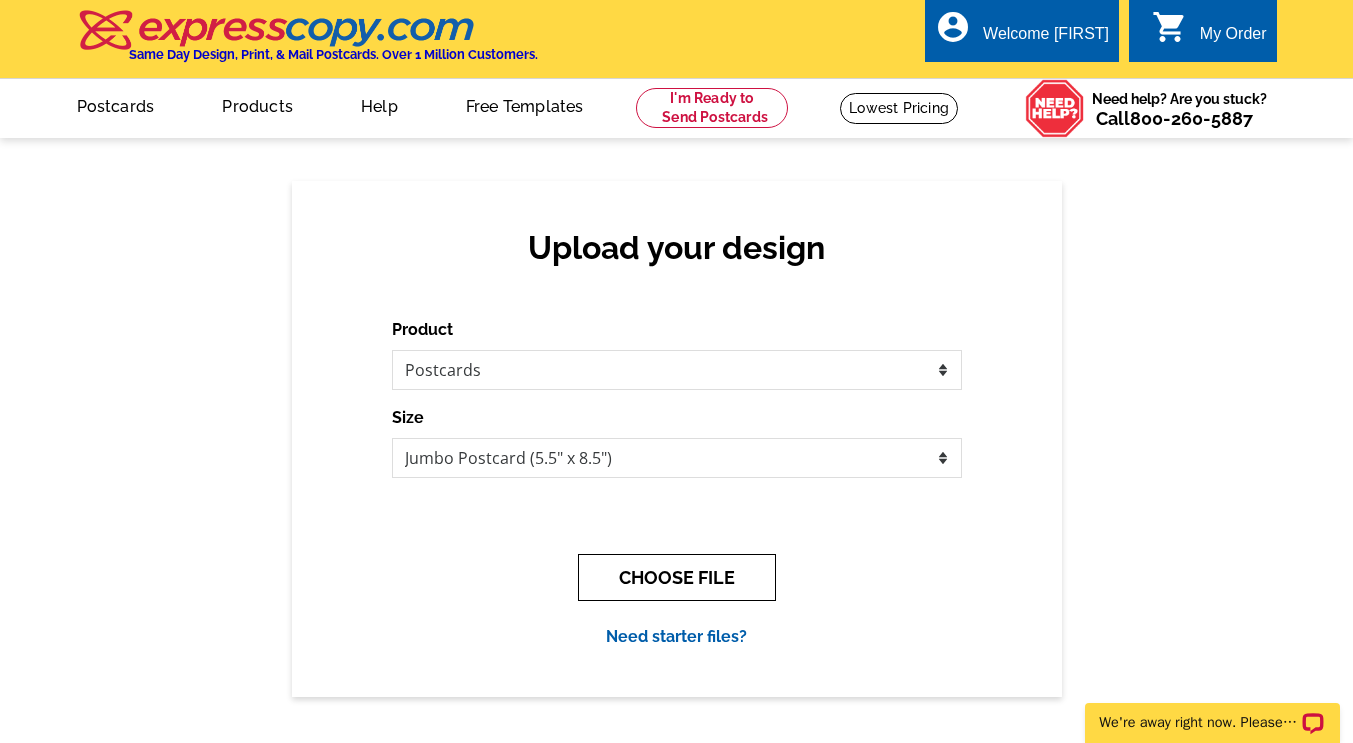 click on "CHOOSE FILE" at bounding box center [677, 577] 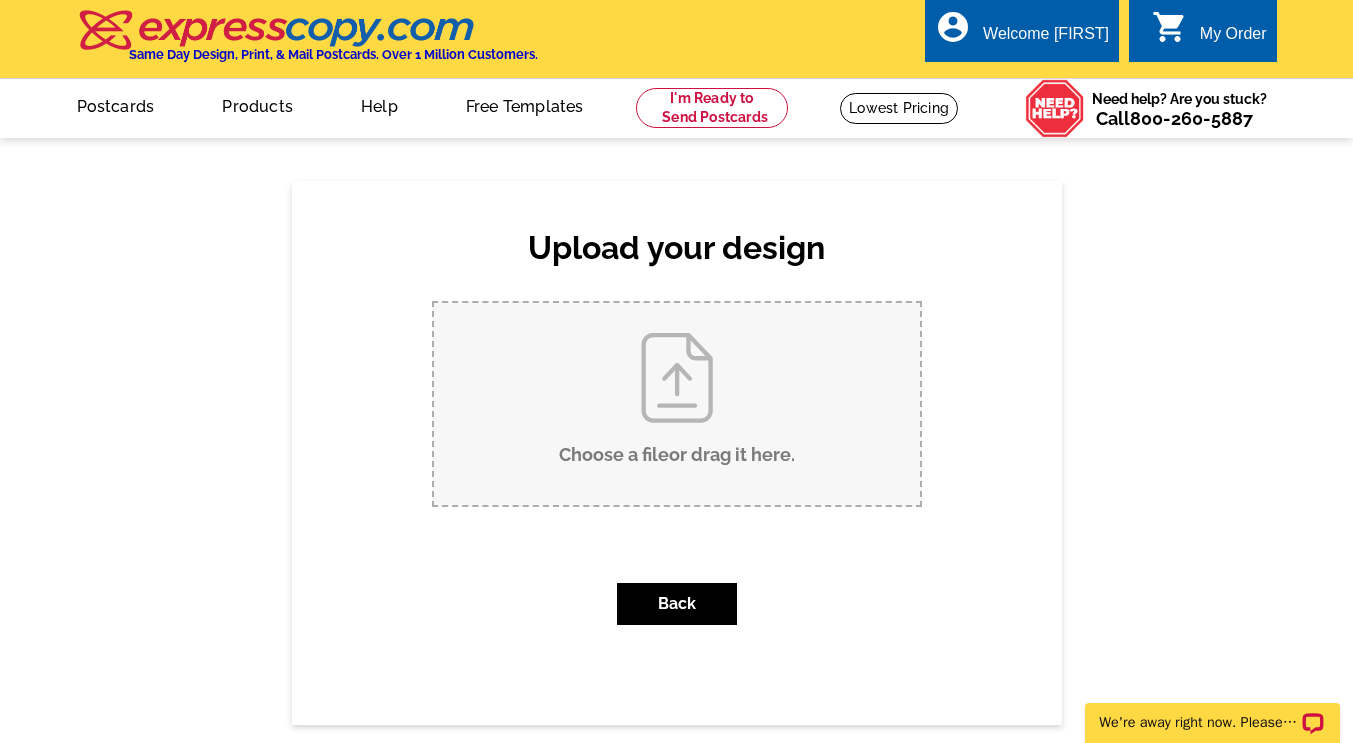 click on "Choose a file  or drag it here ." at bounding box center [677, 404] 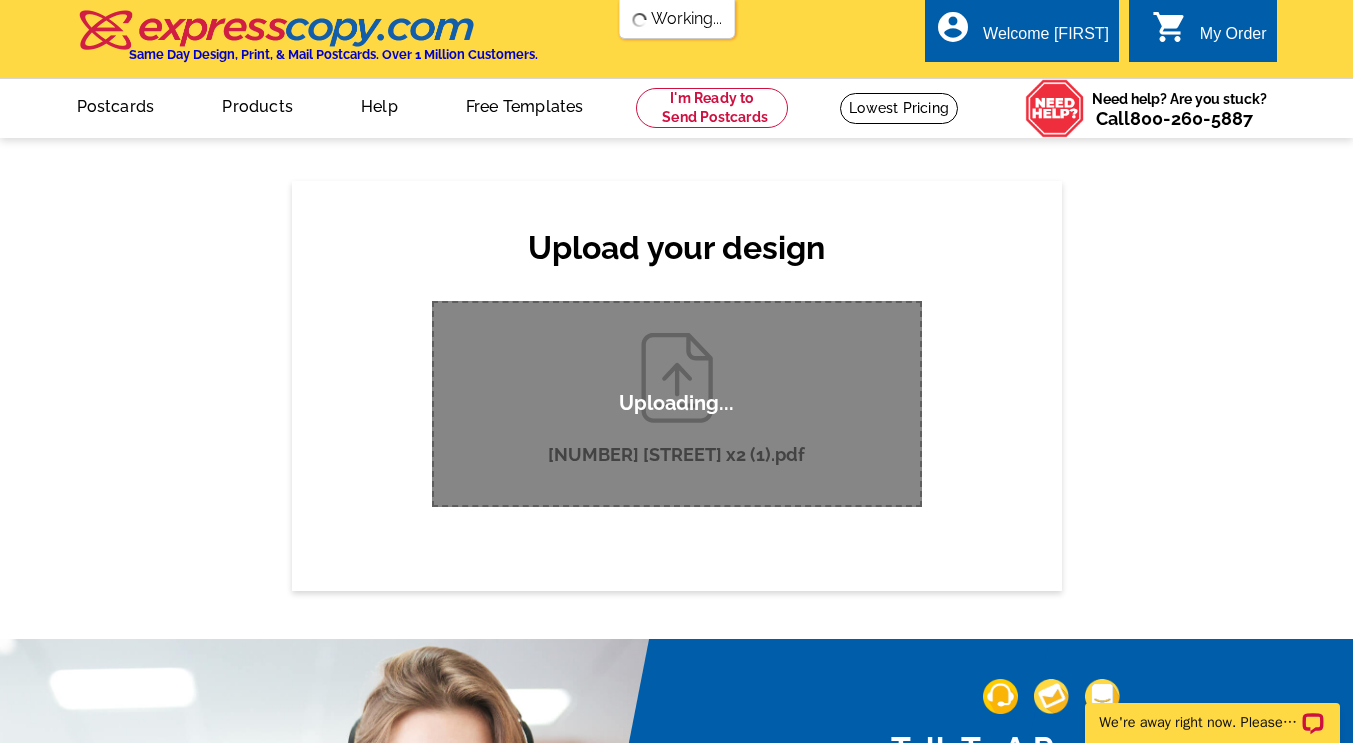 scroll, scrollTop: 0, scrollLeft: 0, axis: both 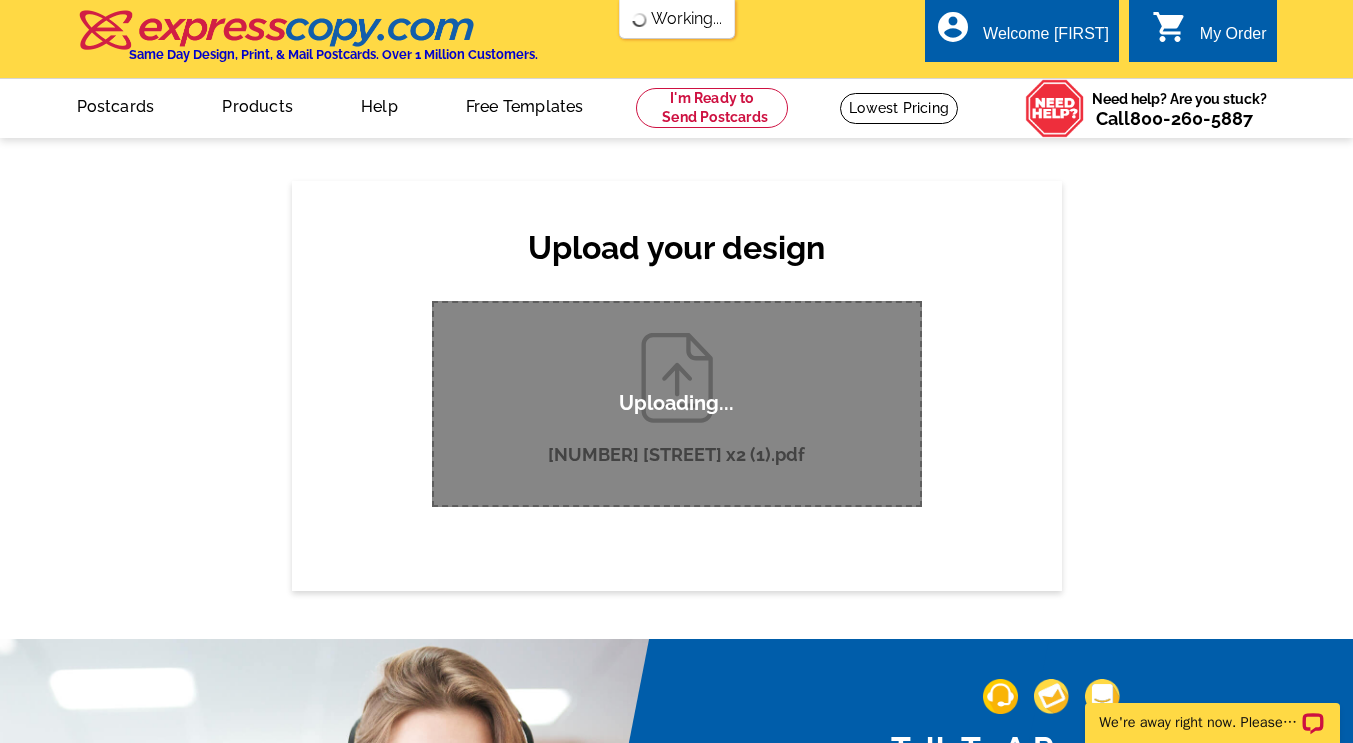type 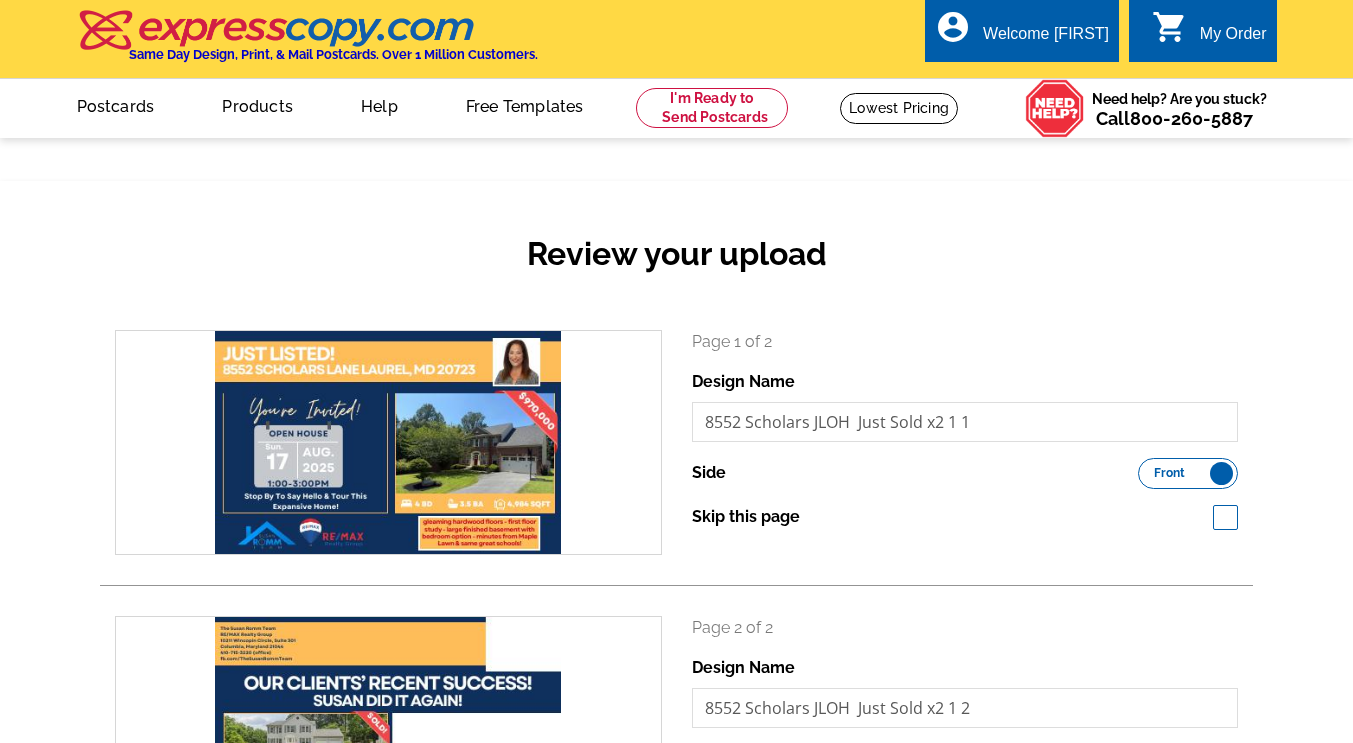 scroll, scrollTop: 0, scrollLeft: 0, axis: both 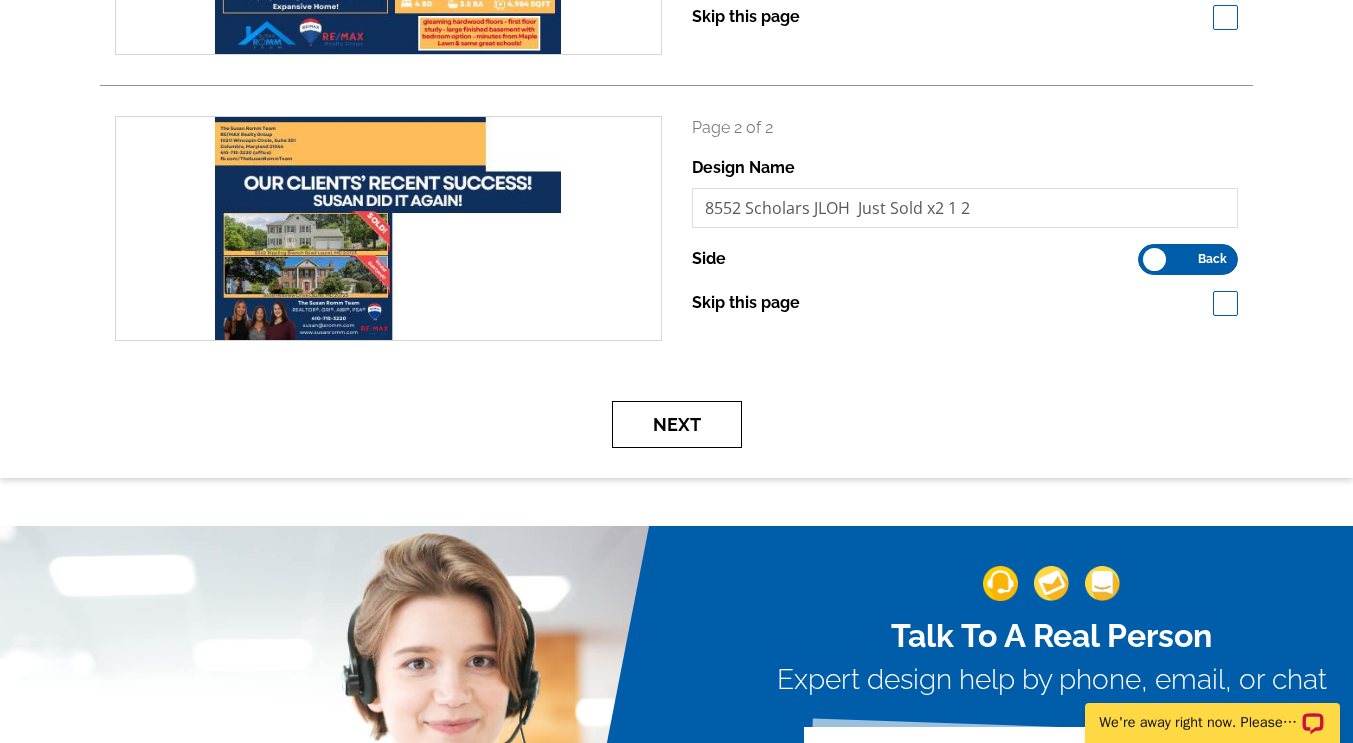 click on "Next" at bounding box center (677, 424) 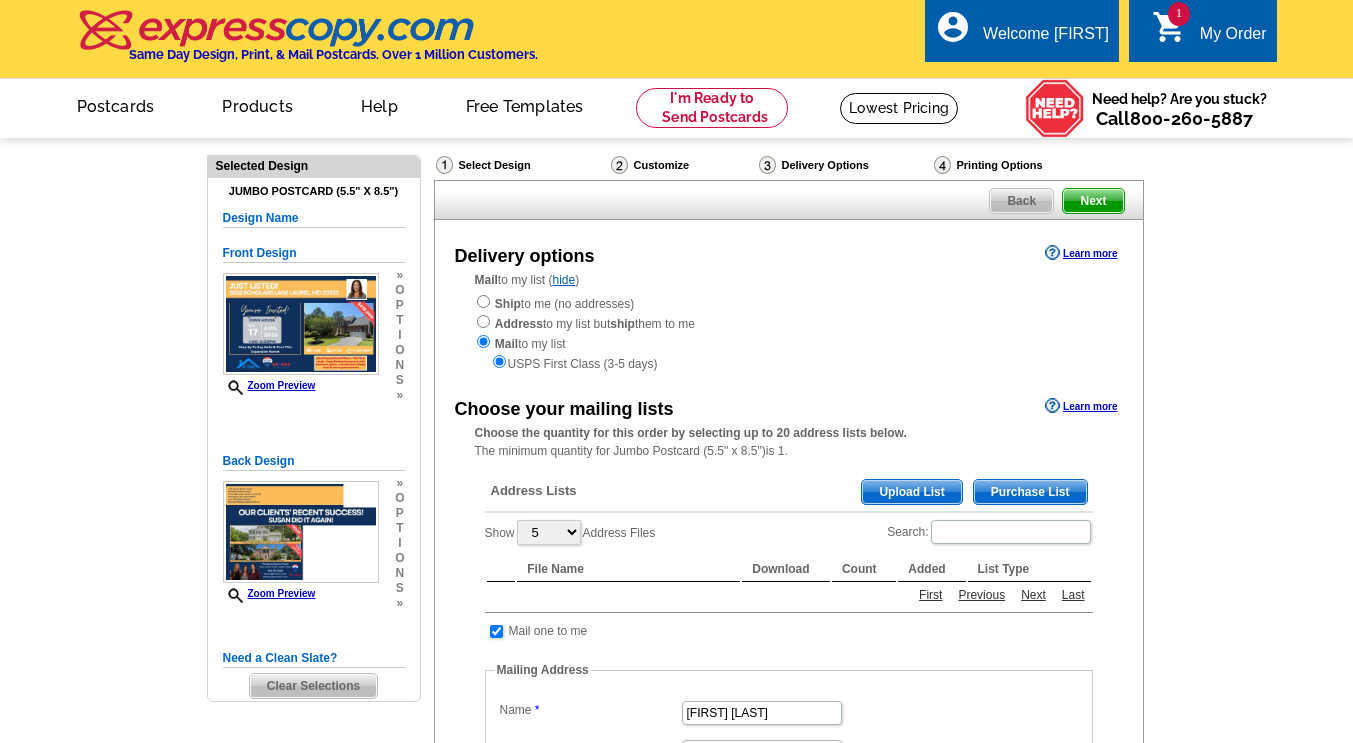 scroll, scrollTop: 0, scrollLeft: 0, axis: both 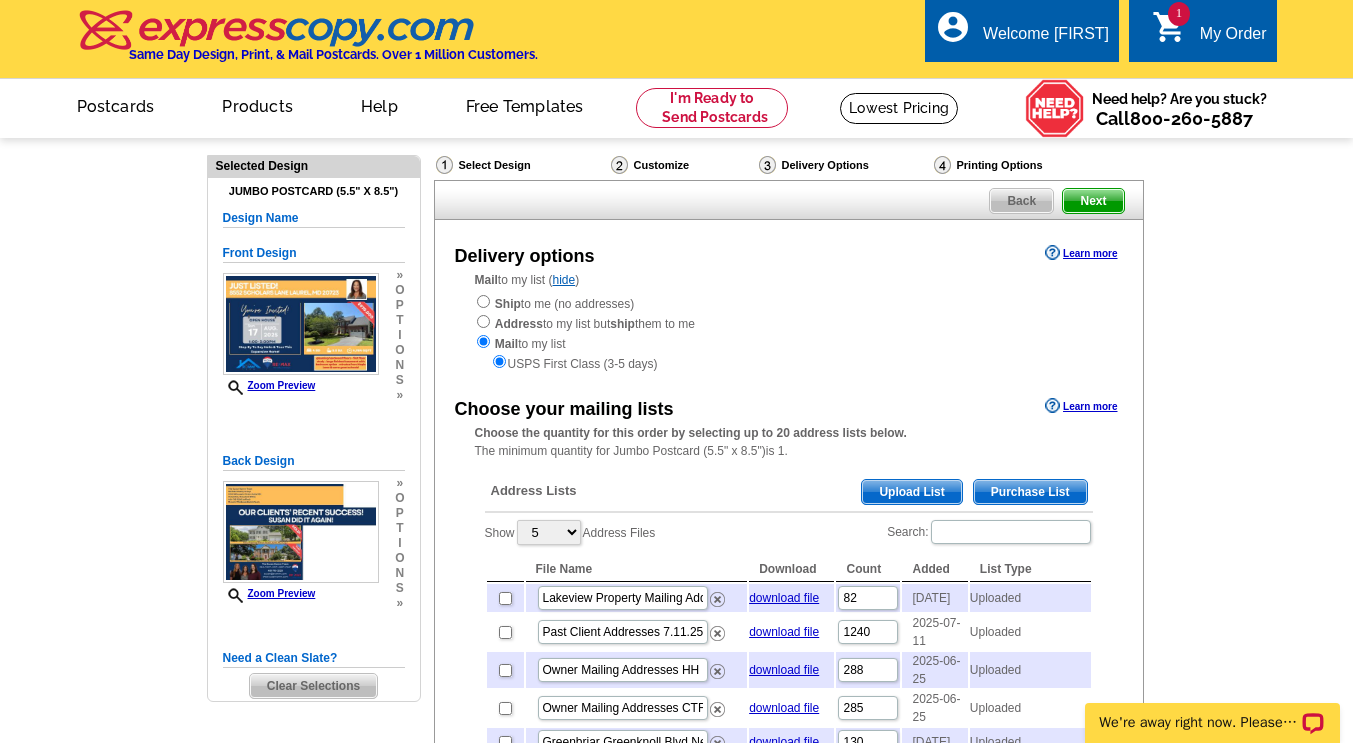 click on "Upload List" at bounding box center [911, 492] 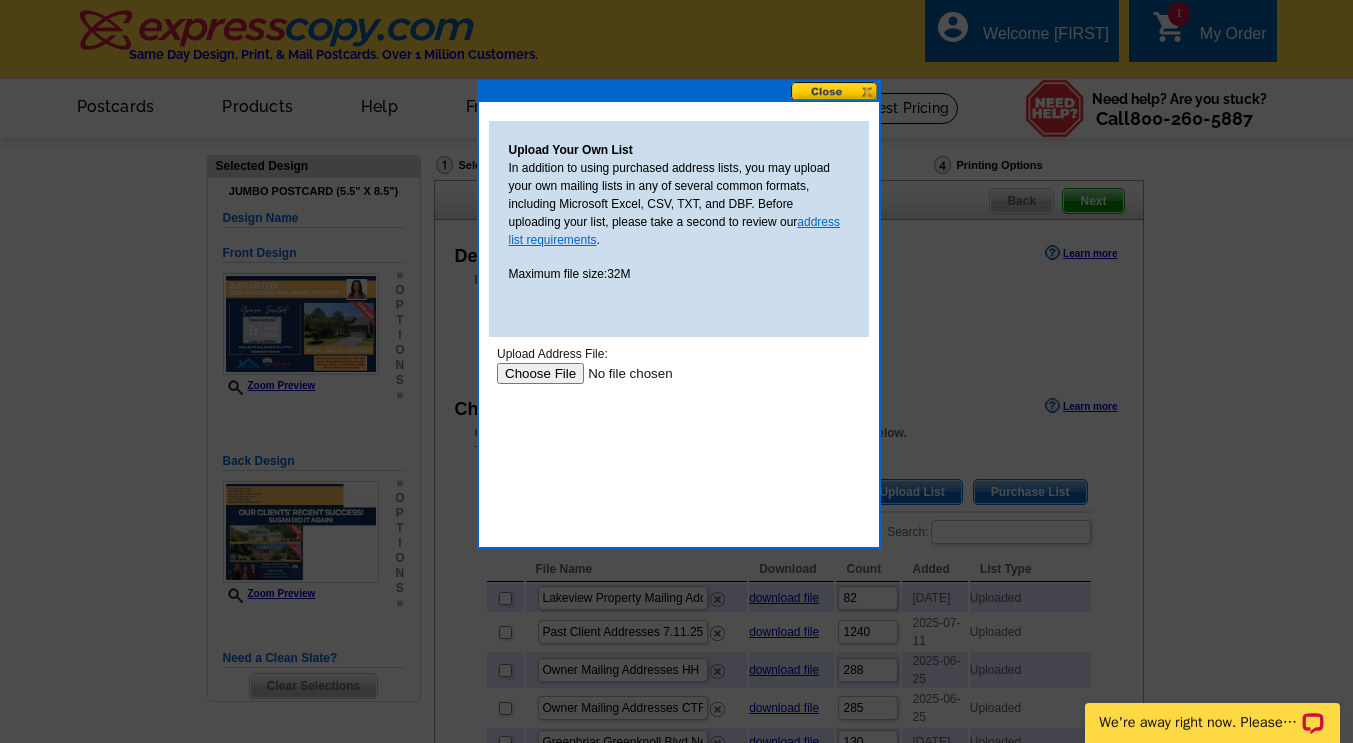 scroll, scrollTop: 0, scrollLeft: 0, axis: both 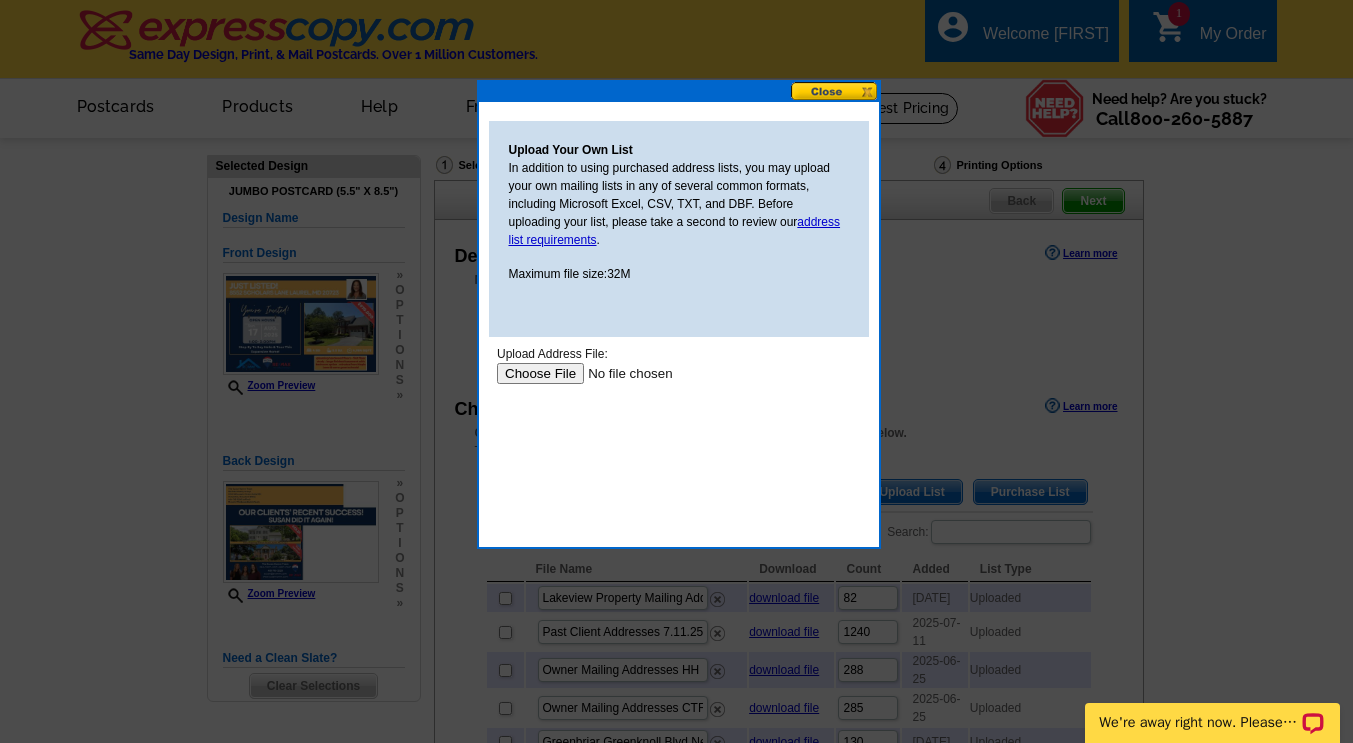 click at bounding box center (622, 373) 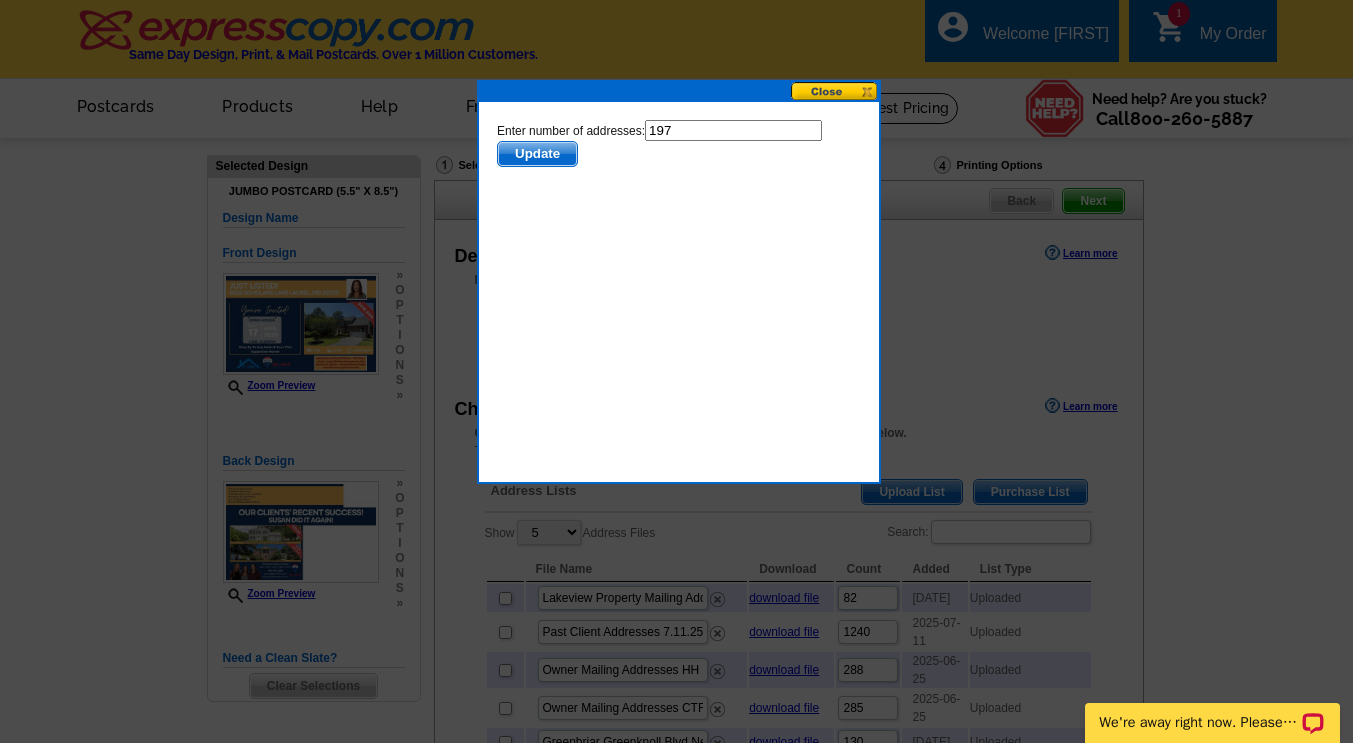 scroll, scrollTop: 0, scrollLeft: 0, axis: both 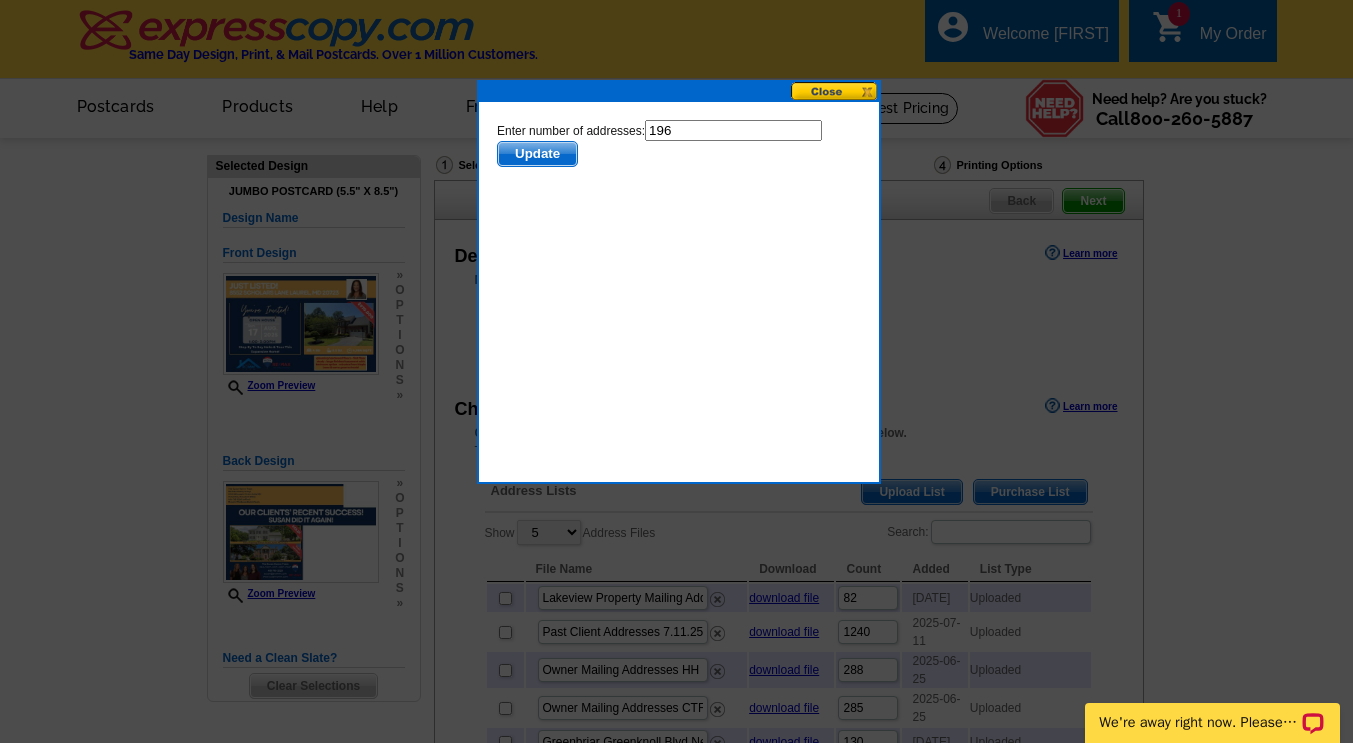 type on "196" 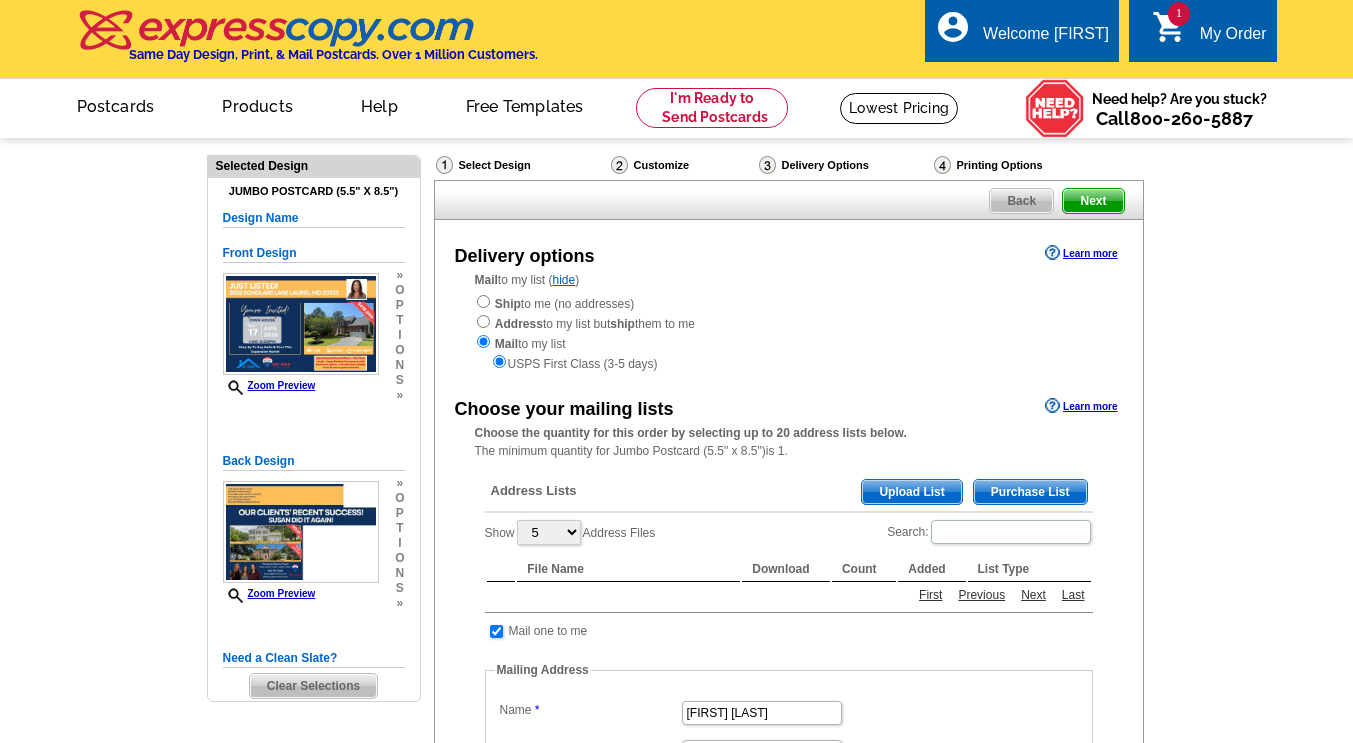 scroll, scrollTop: 0, scrollLeft: 0, axis: both 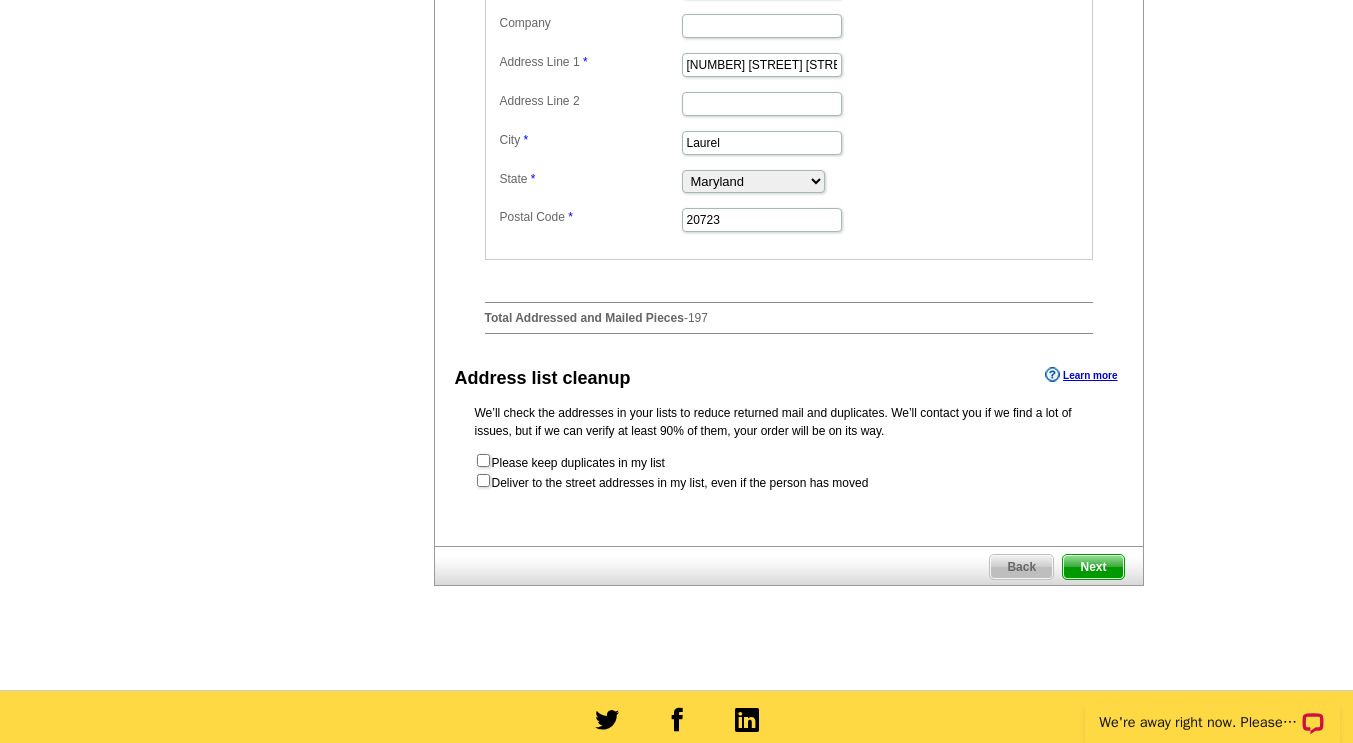 click on "Next" at bounding box center [1093, 567] 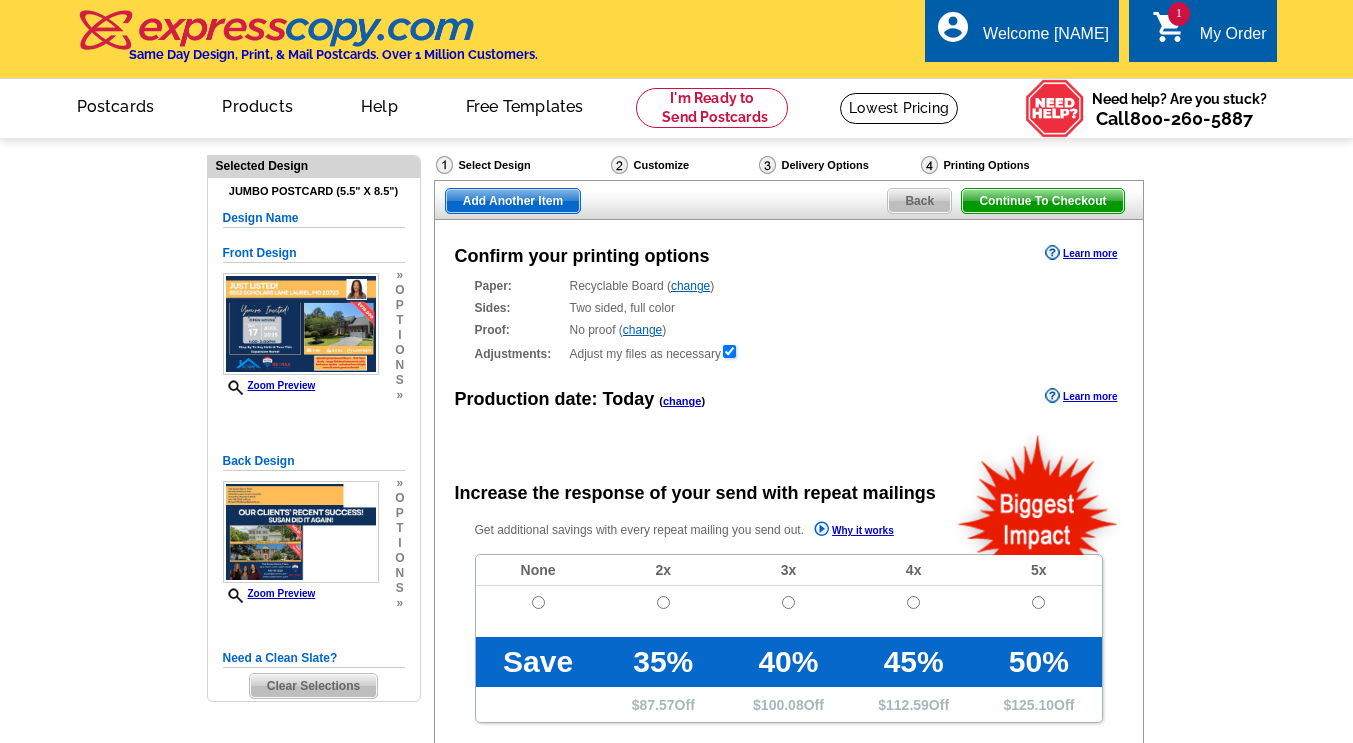 scroll, scrollTop: 0, scrollLeft: 0, axis: both 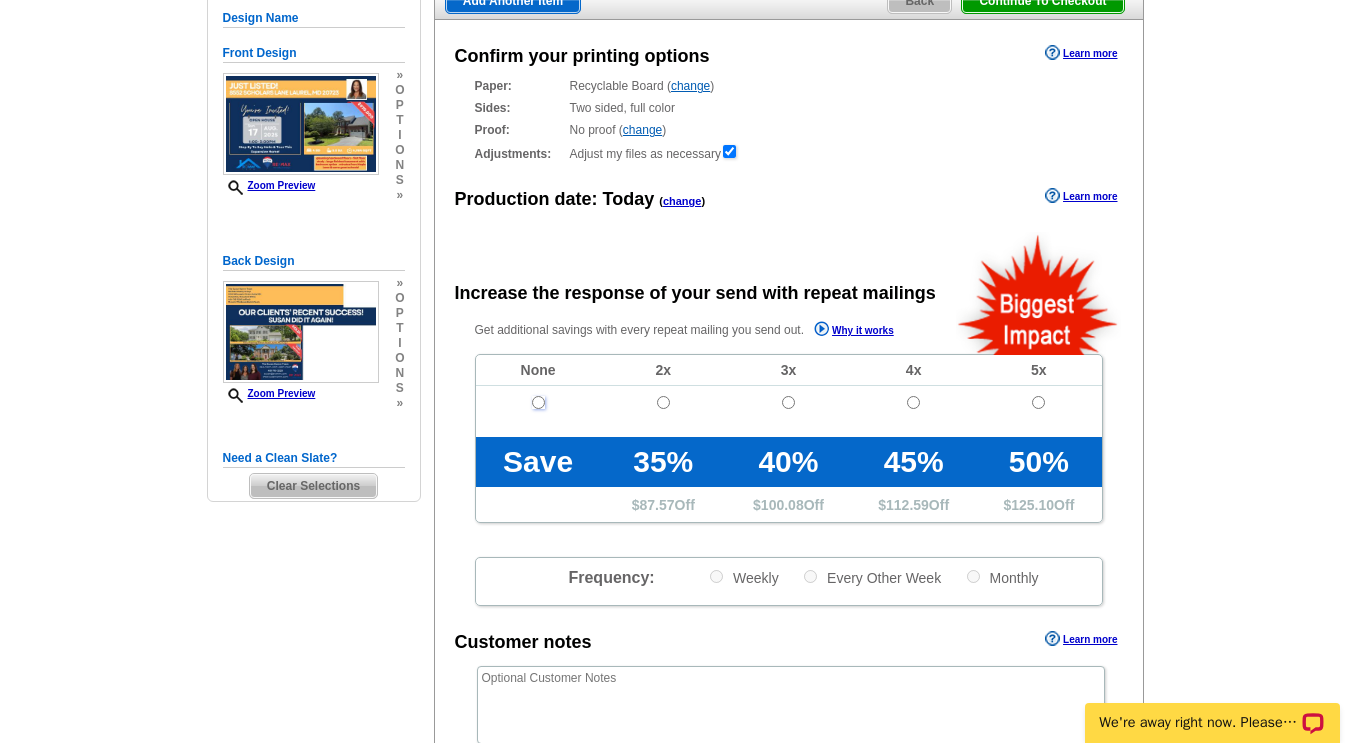 click at bounding box center (538, 402) 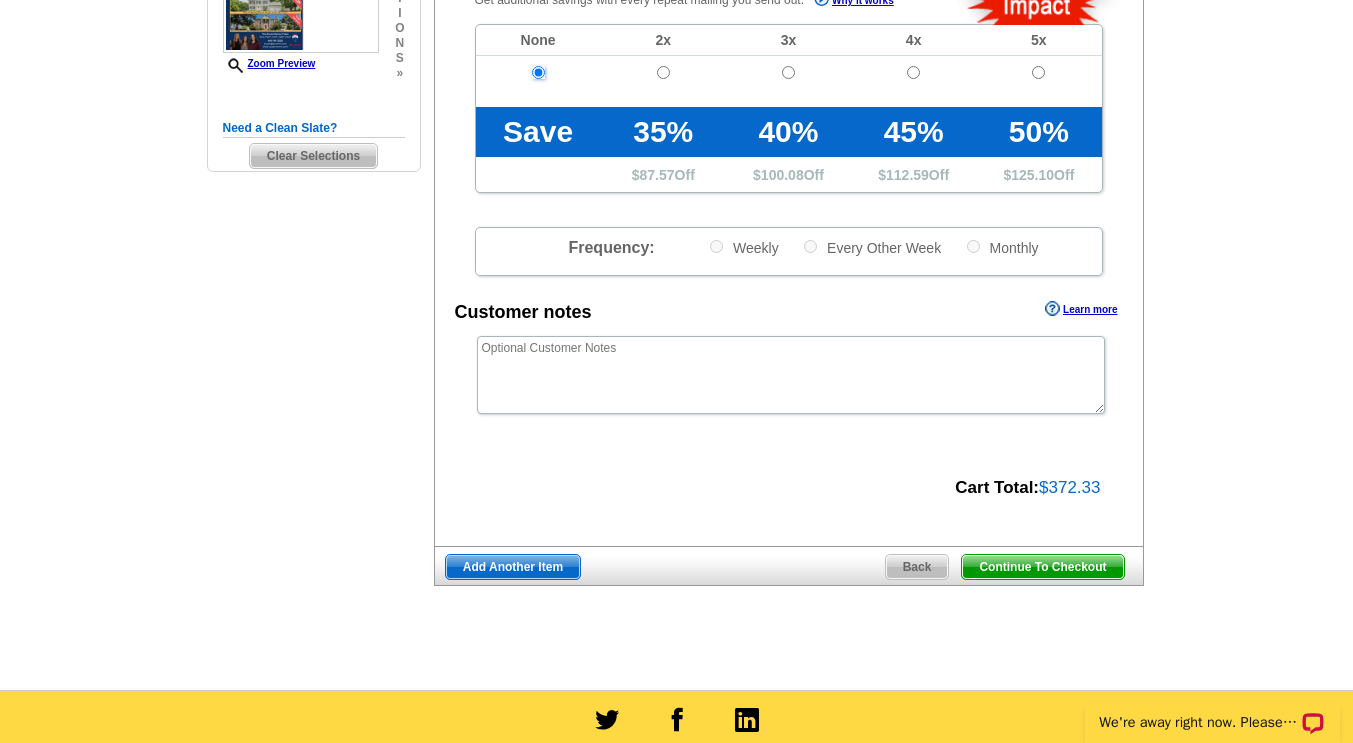 scroll, scrollTop: 600, scrollLeft: 0, axis: vertical 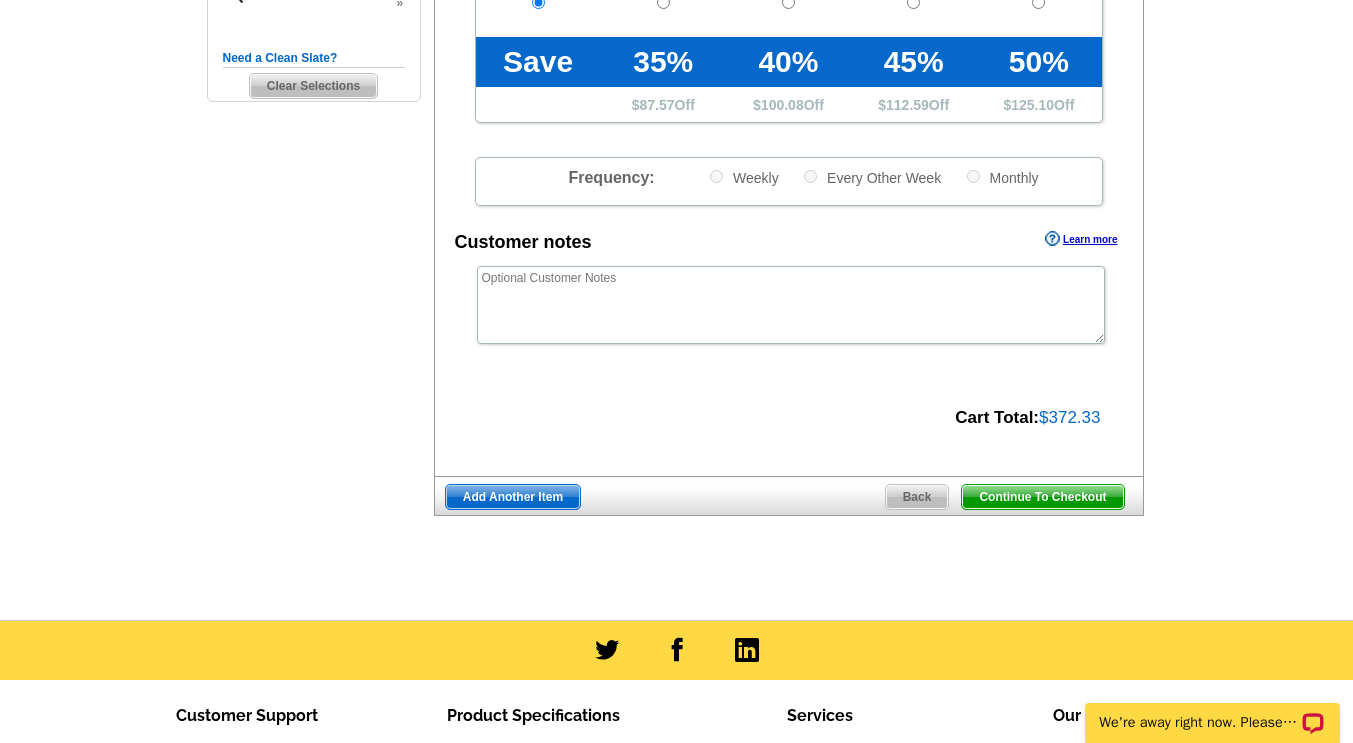 click on "Continue To Checkout
Back
Add Another Item" at bounding box center (789, 496) 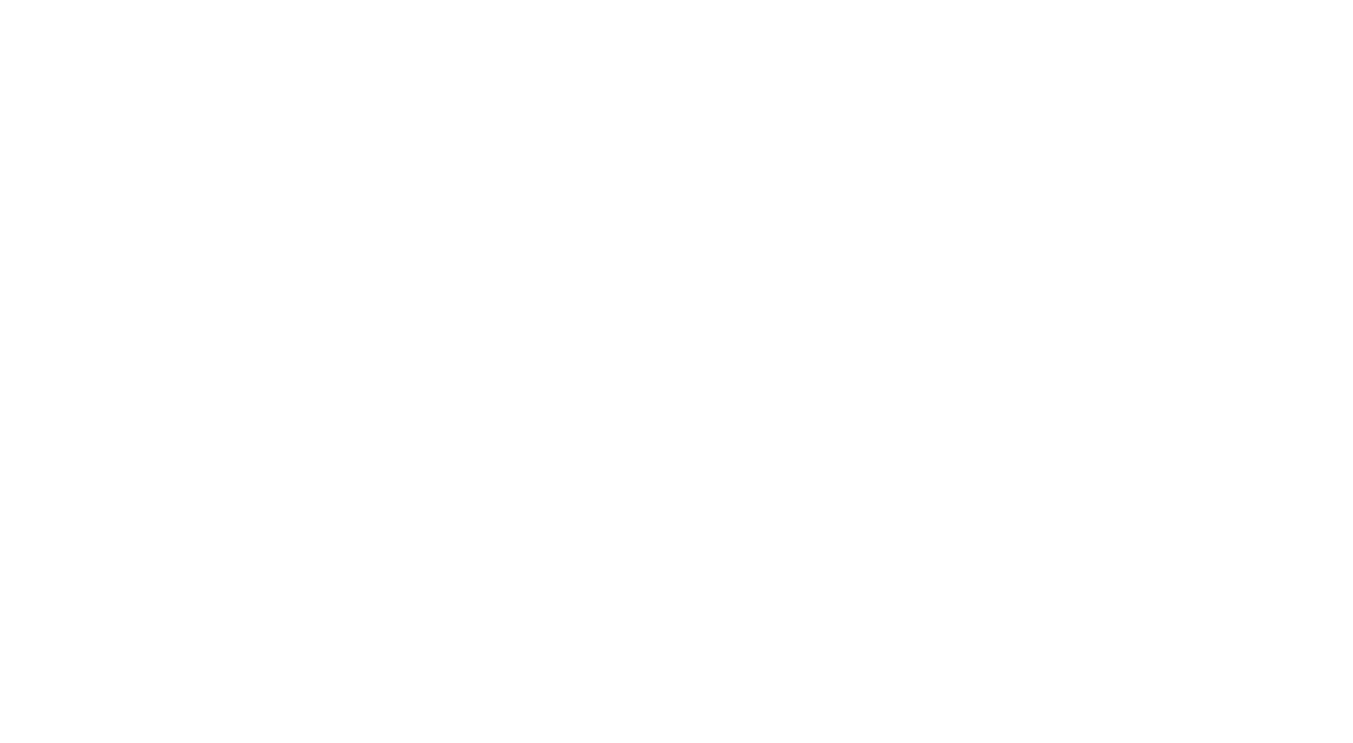 scroll, scrollTop: 0, scrollLeft: 0, axis: both 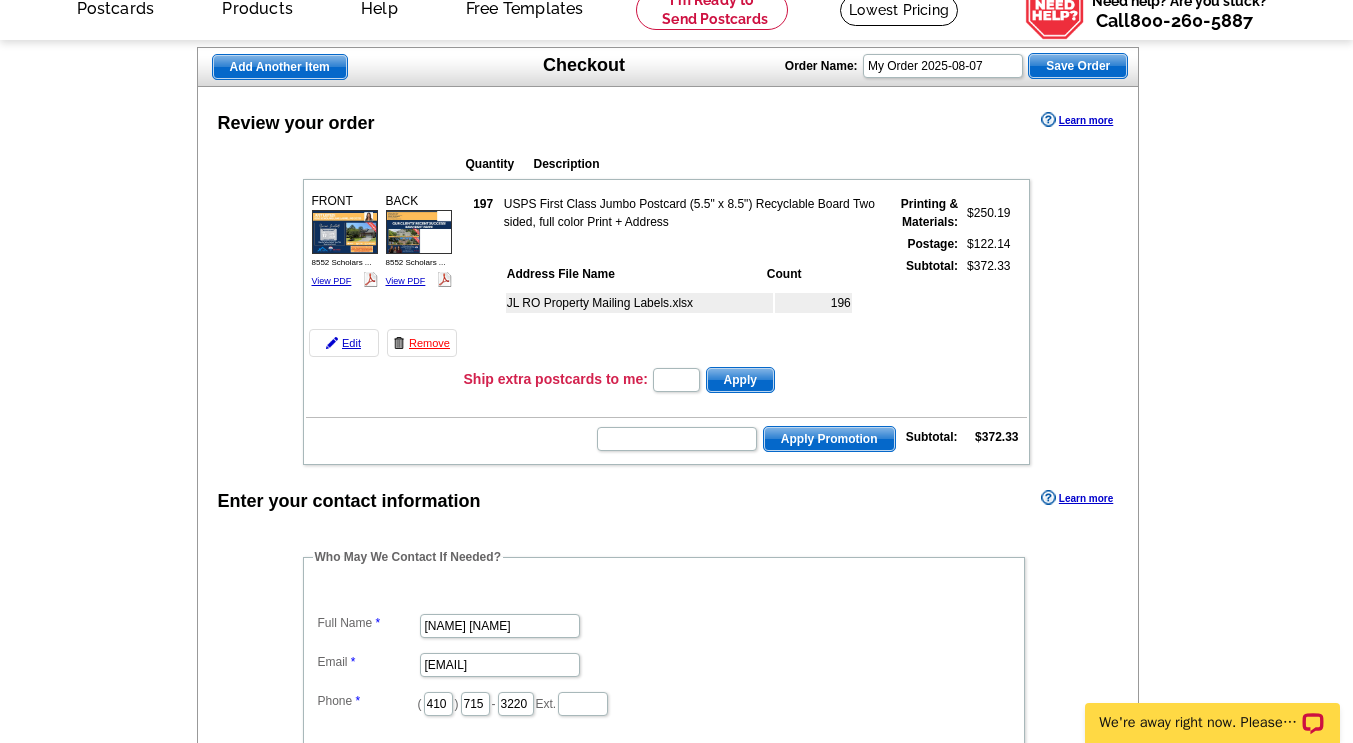 click on "Who May We Contact If Needed?
Full Name
Susan Romm
Email
susan@sromm.com
Phone
( 410 )  715  -  3220  Ext.
Total:  $372.33" at bounding box center [665, 669] 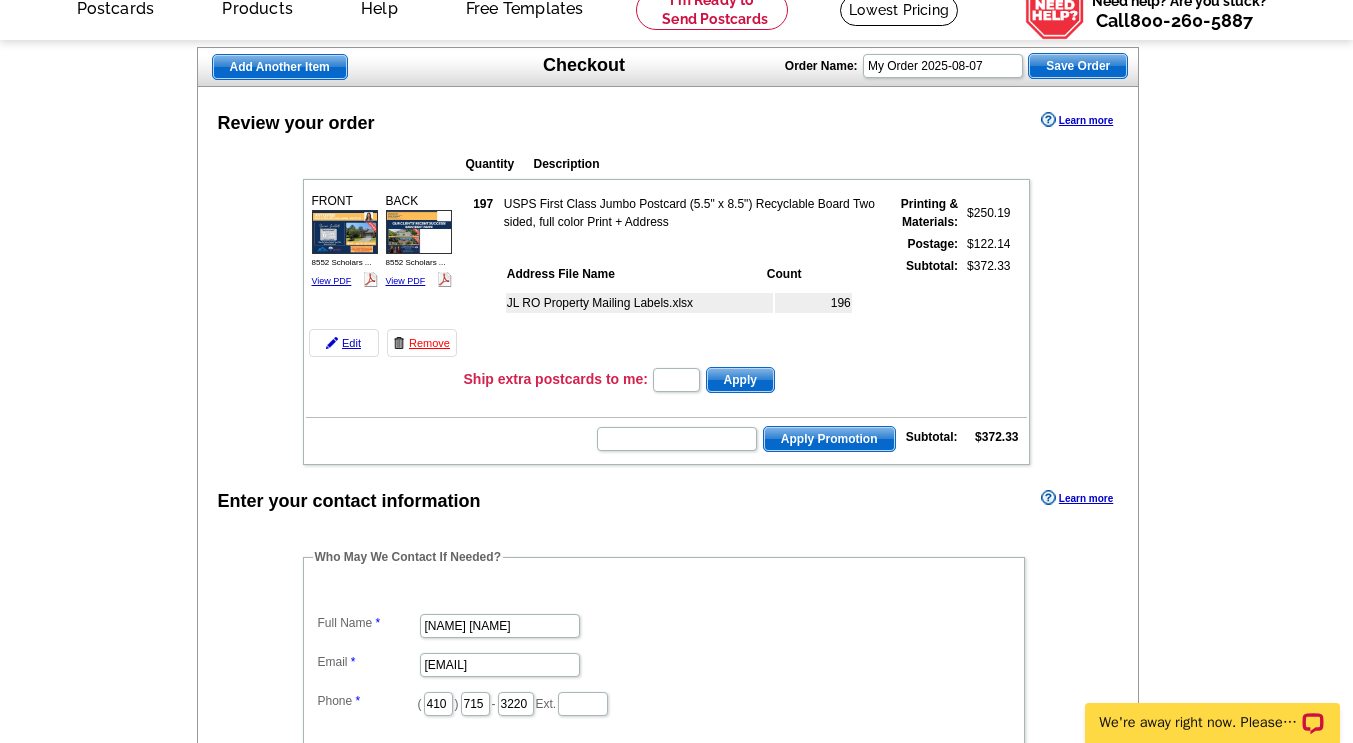 scroll, scrollTop: 400, scrollLeft: 0, axis: vertical 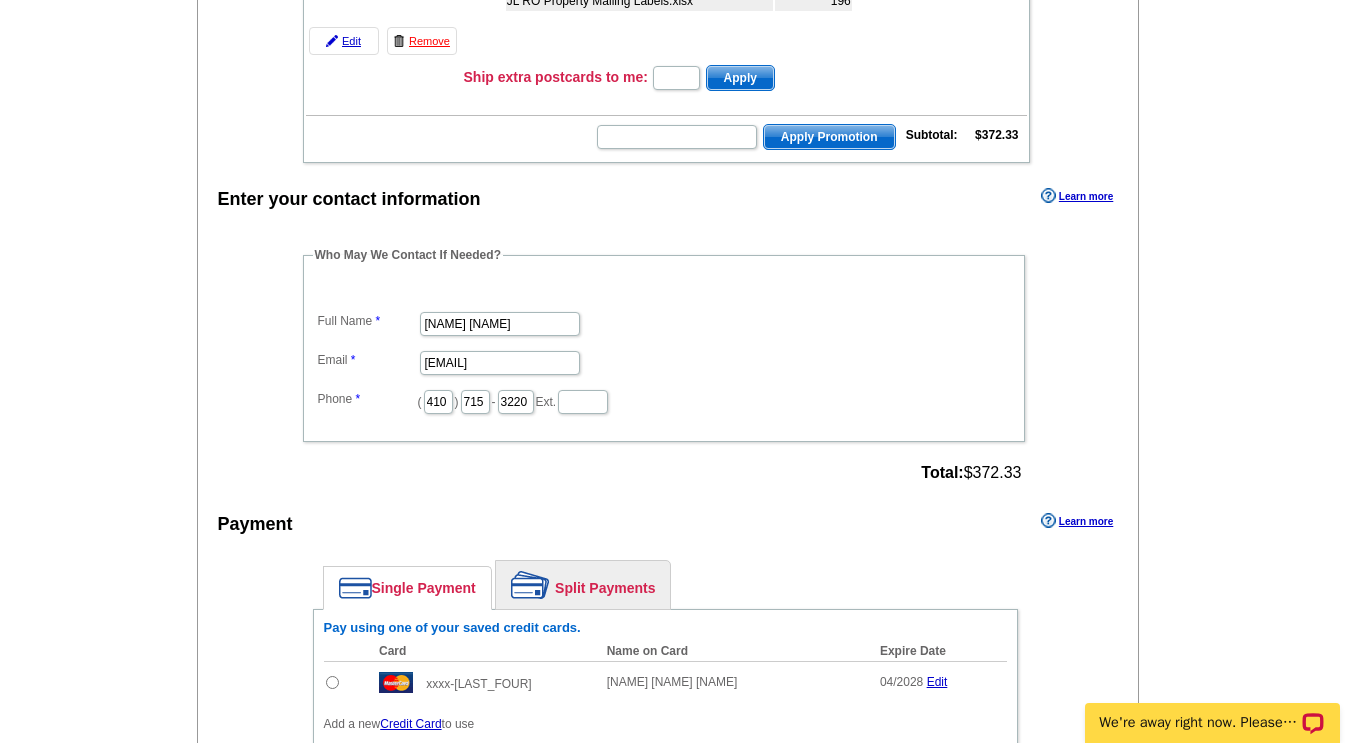 click at bounding box center (332, 682) 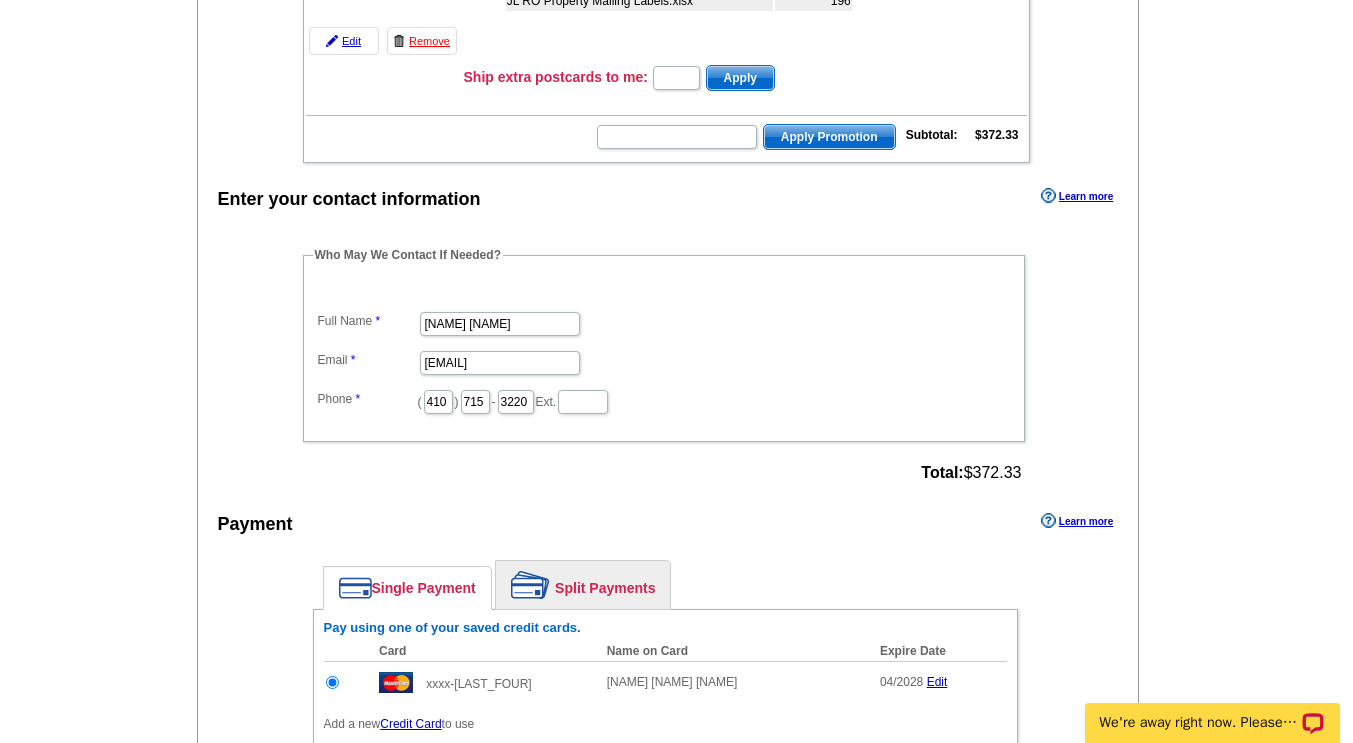 scroll, scrollTop: 0, scrollLeft: 0, axis: both 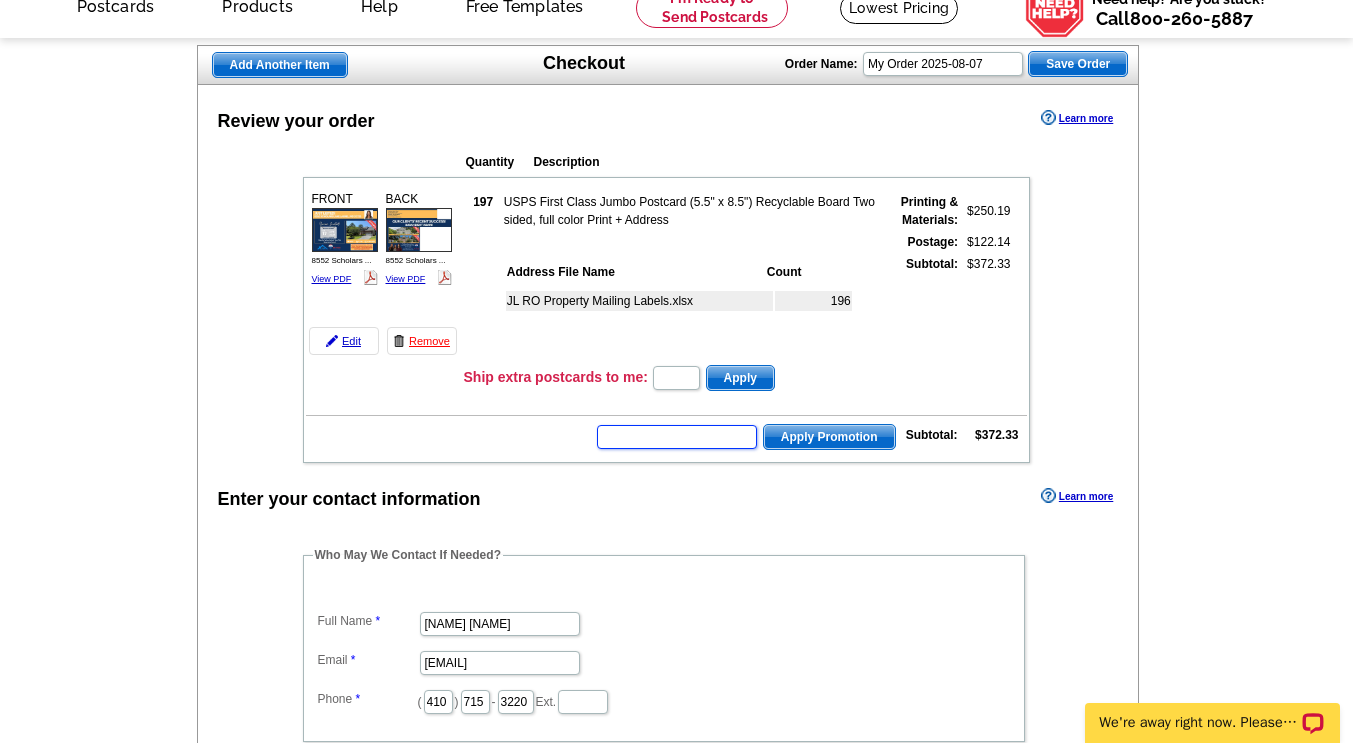 click at bounding box center [677, 437] 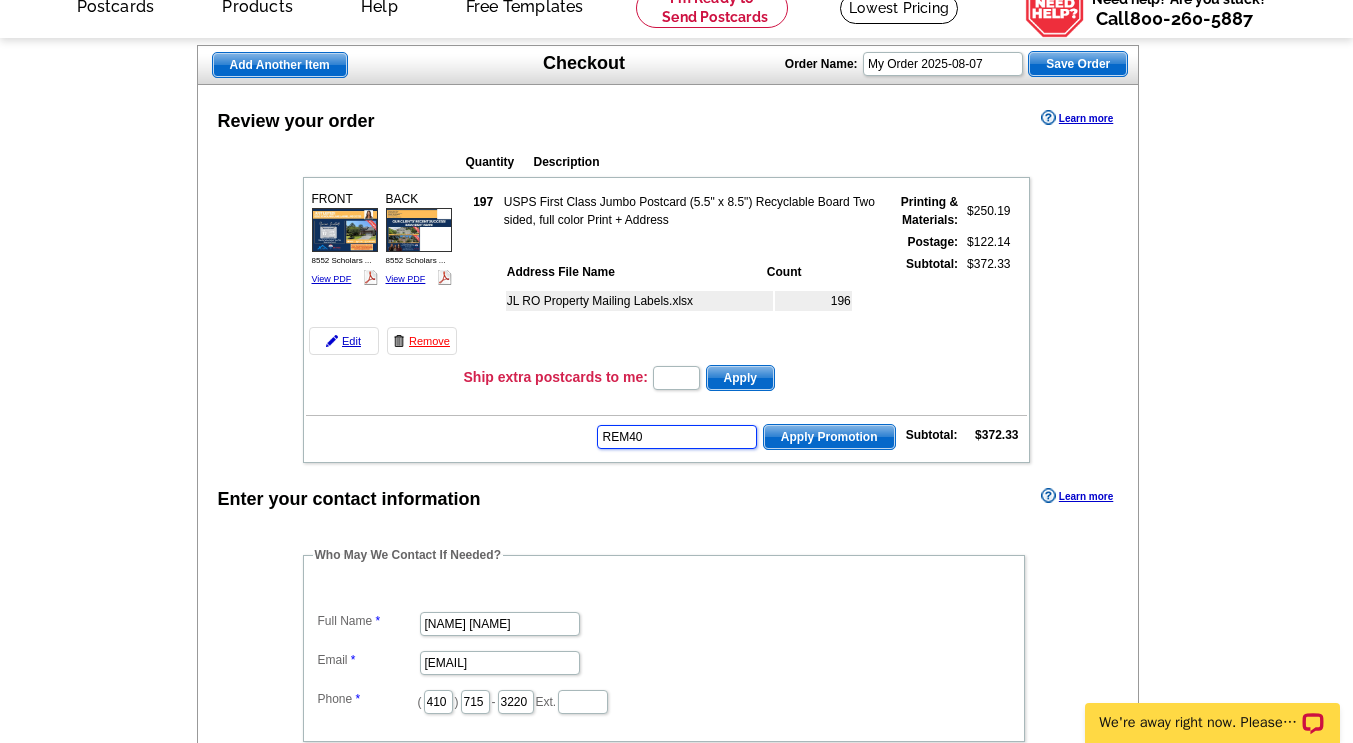 type on "REM40" 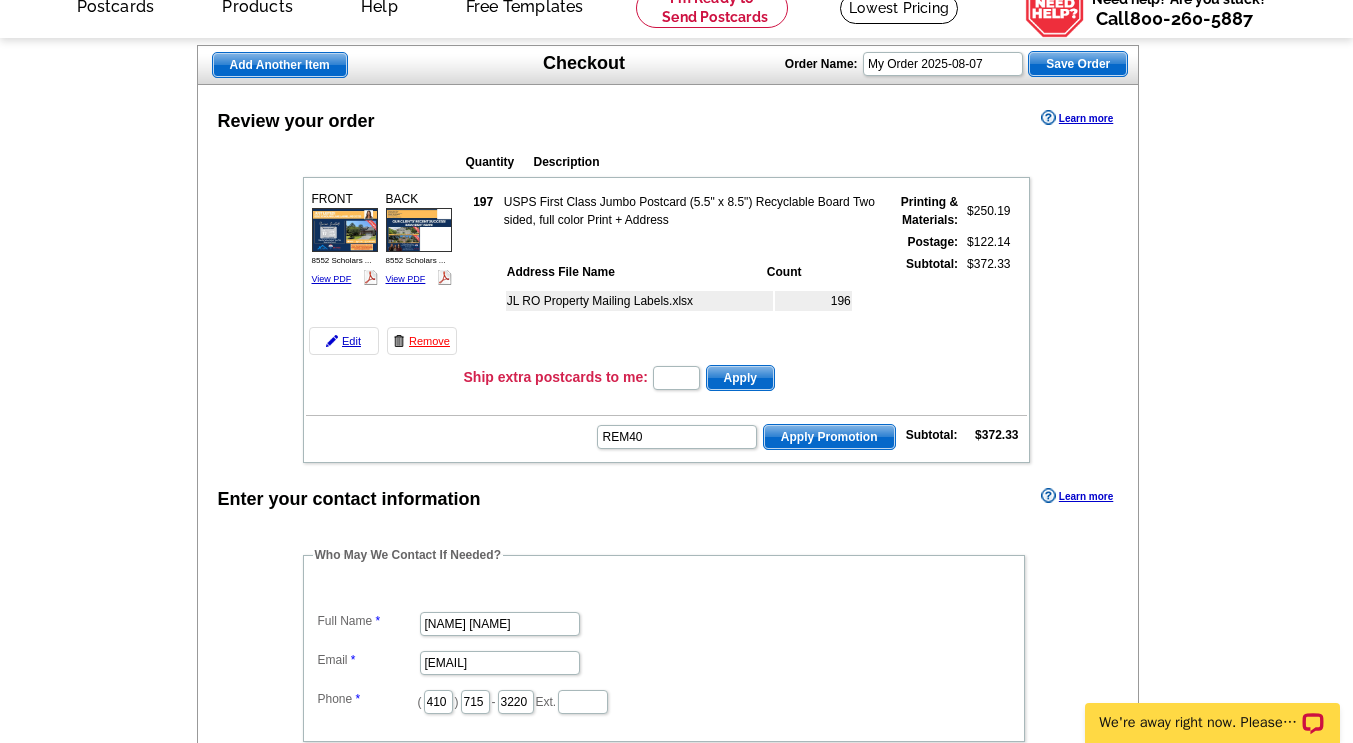 click on "Apply Promotion" at bounding box center [829, 437] 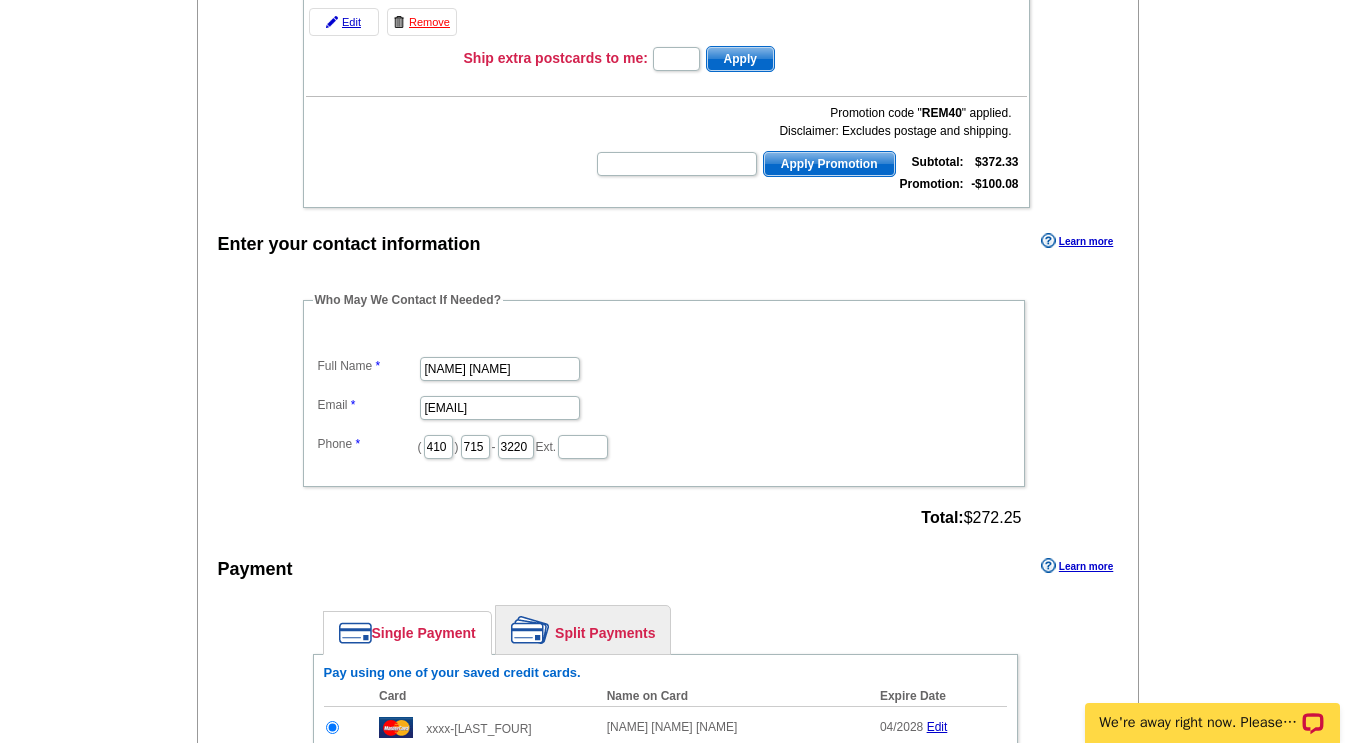 scroll, scrollTop: 600, scrollLeft: 0, axis: vertical 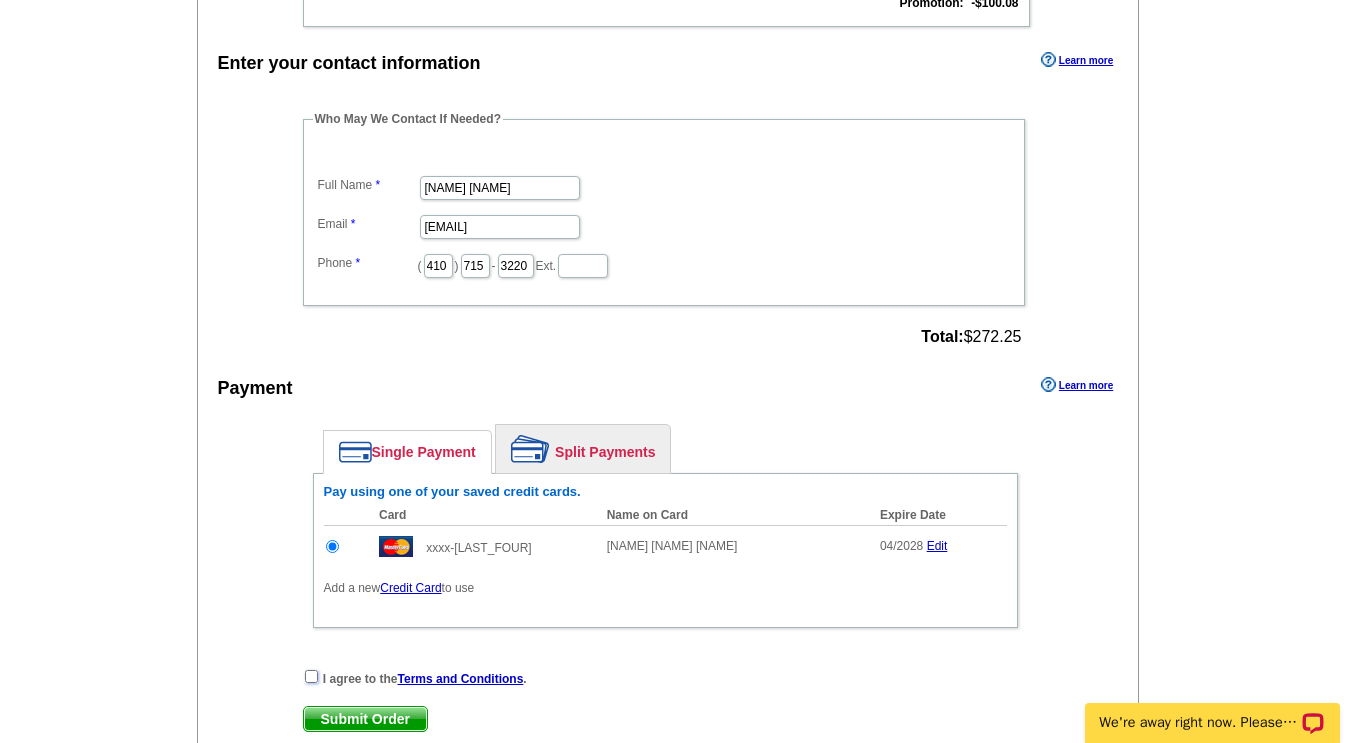 click at bounding box center (311, 676) 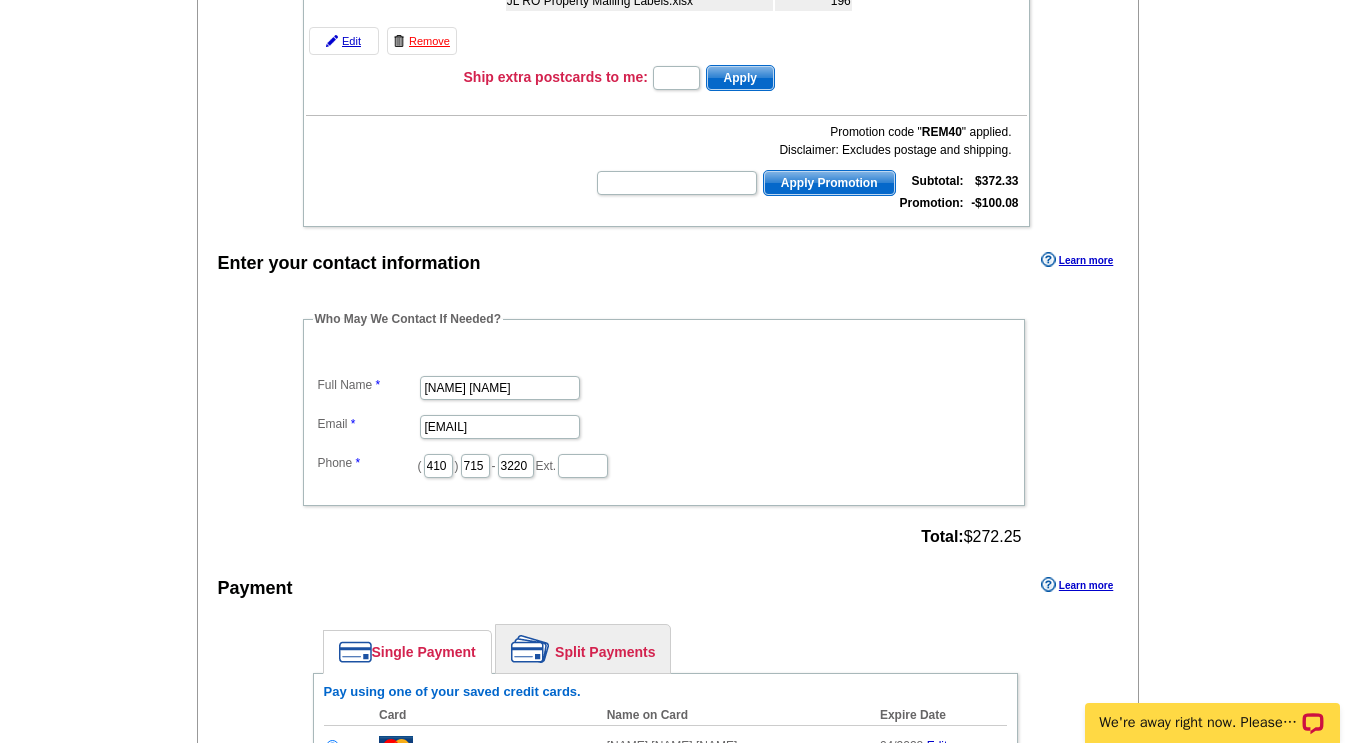 scroll, scrollTop: 100, scrollLeft: 0, axis: vertical 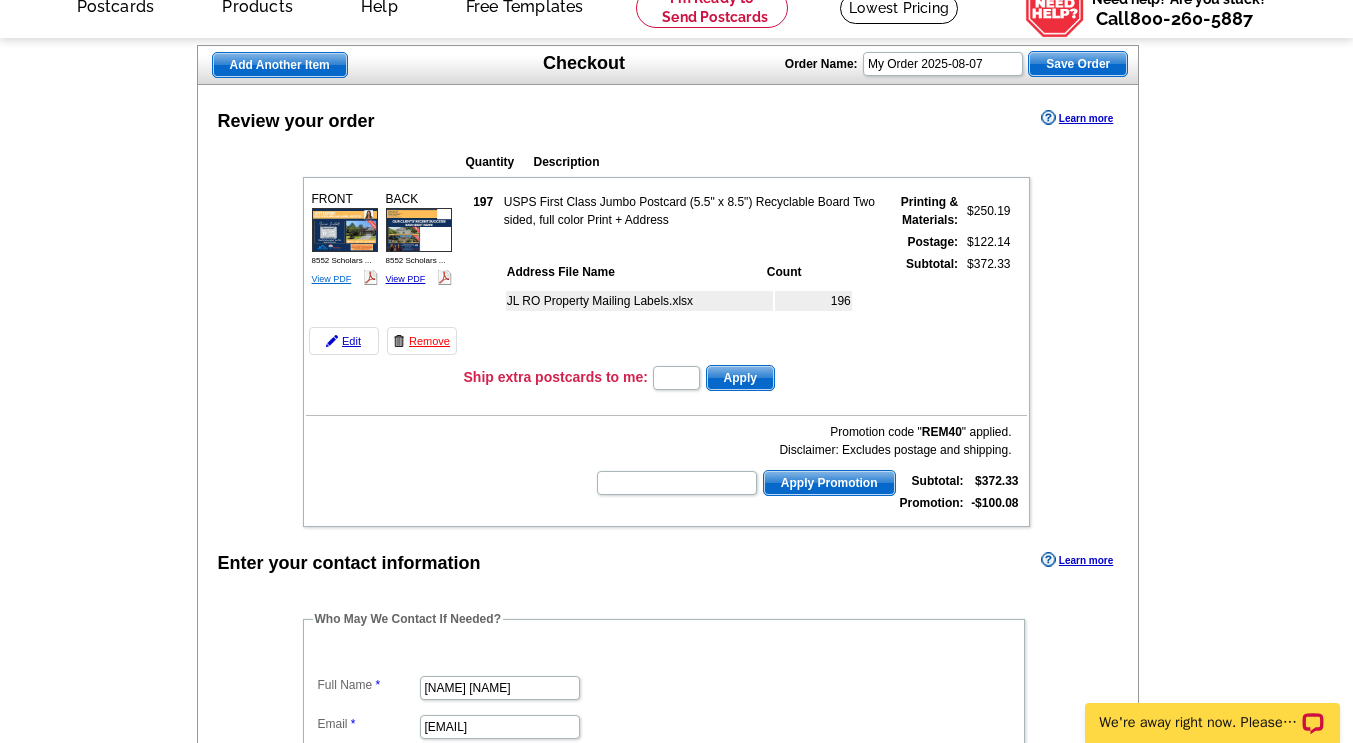 click on "View PDF" at bounding box center (332, 279) 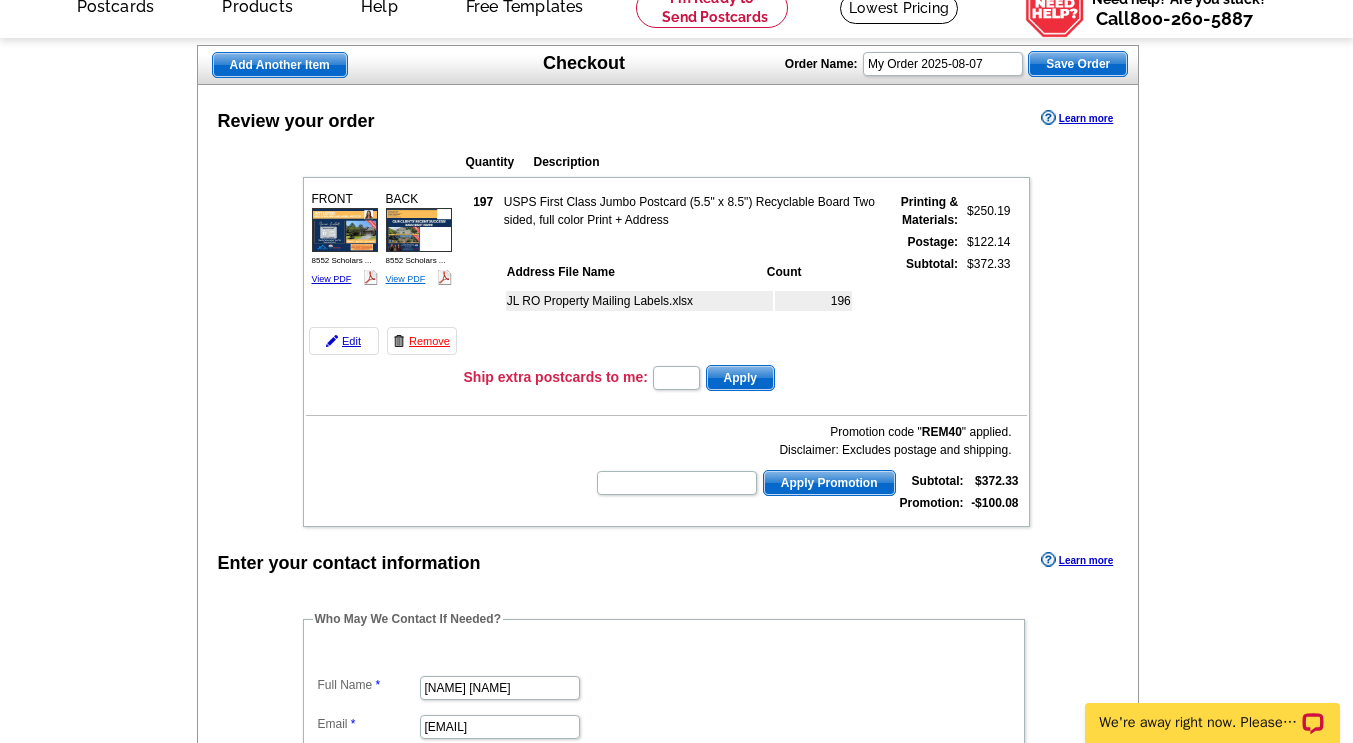 click on "View PDF" at bounding box center (406, 279) 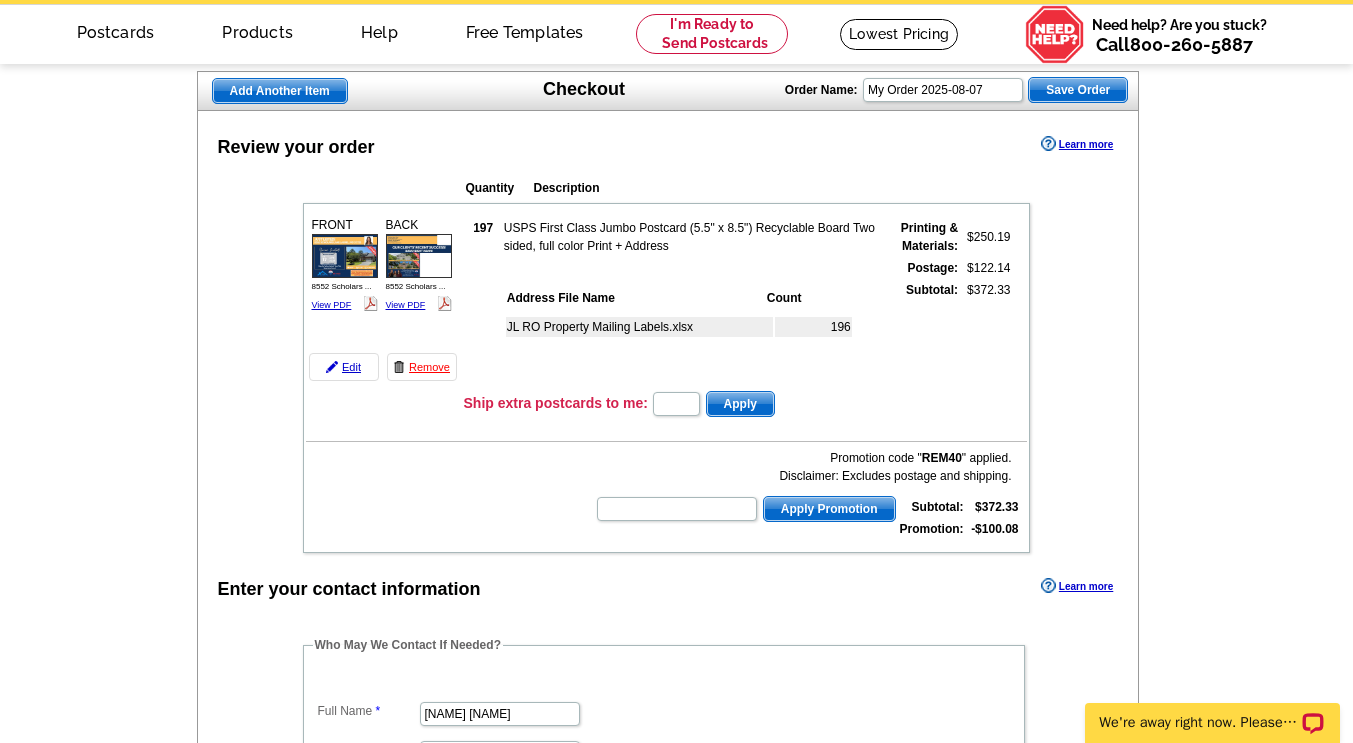 scroll, scrollTop: 0, scrollLeft: 0, axis: both 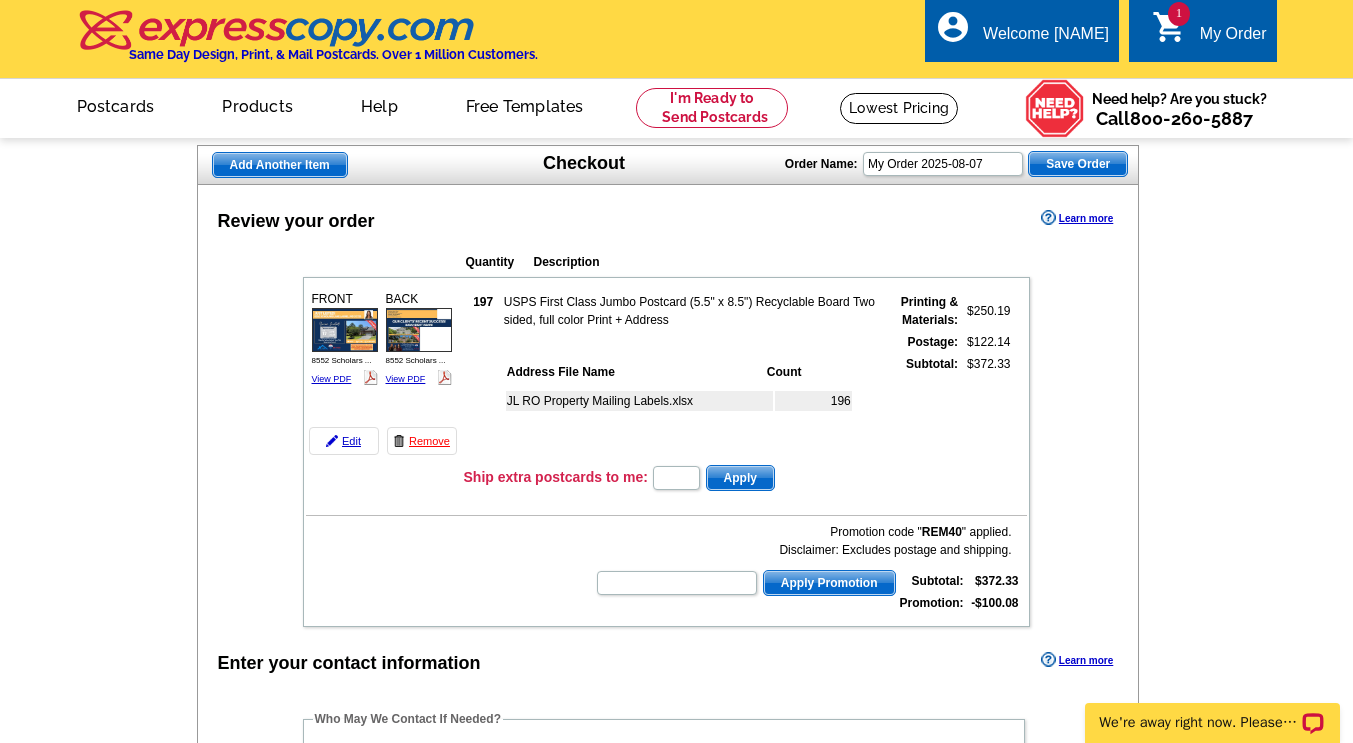click on "1
shopping_cart
My Order" at bounding box center (1209, 34) 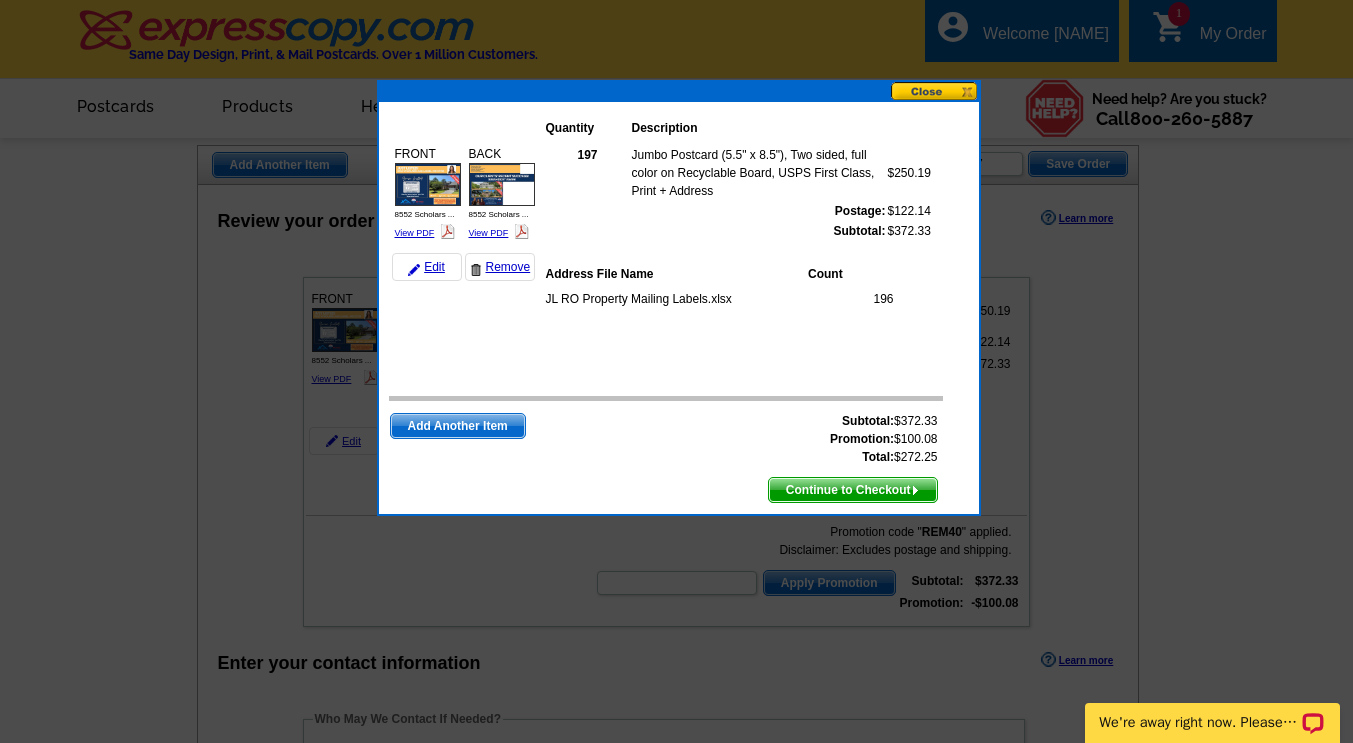 click at bounding box center (935, 91) 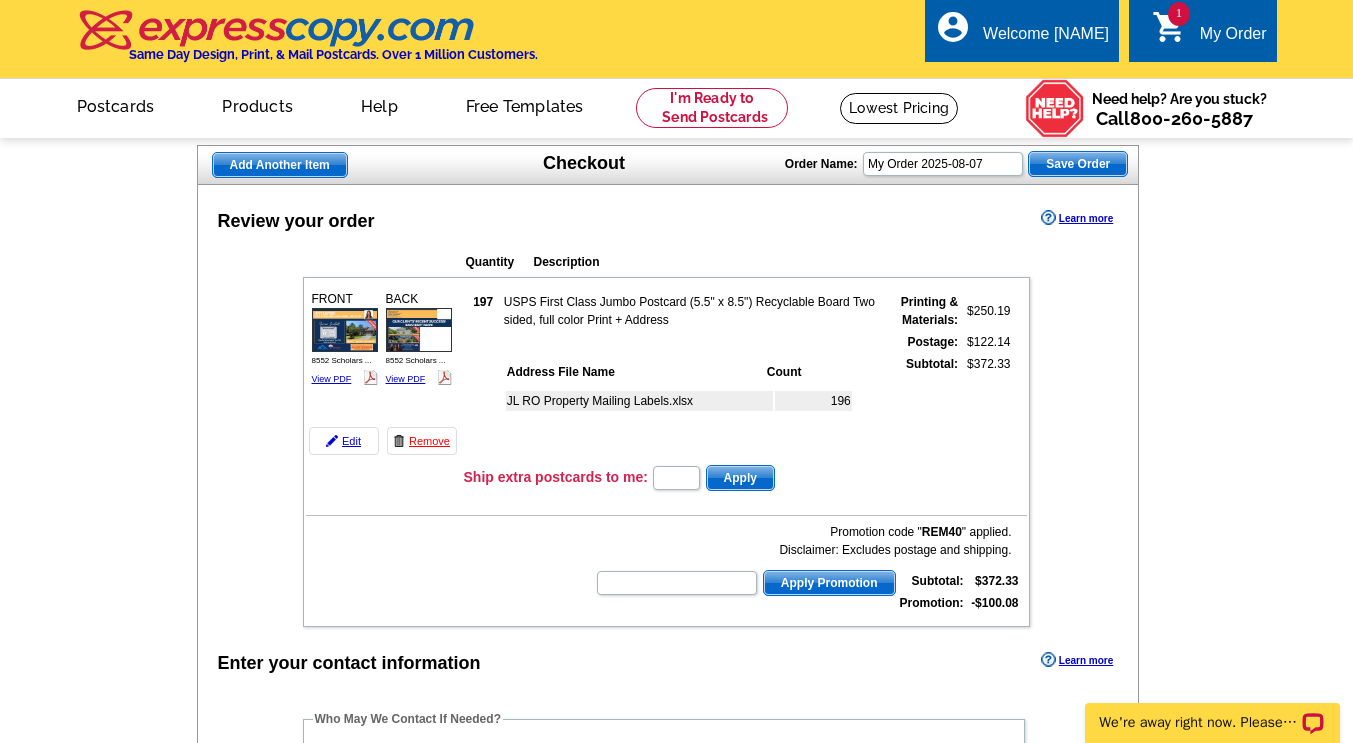 click on "Add Another Item" at bounding box center [280, 165] 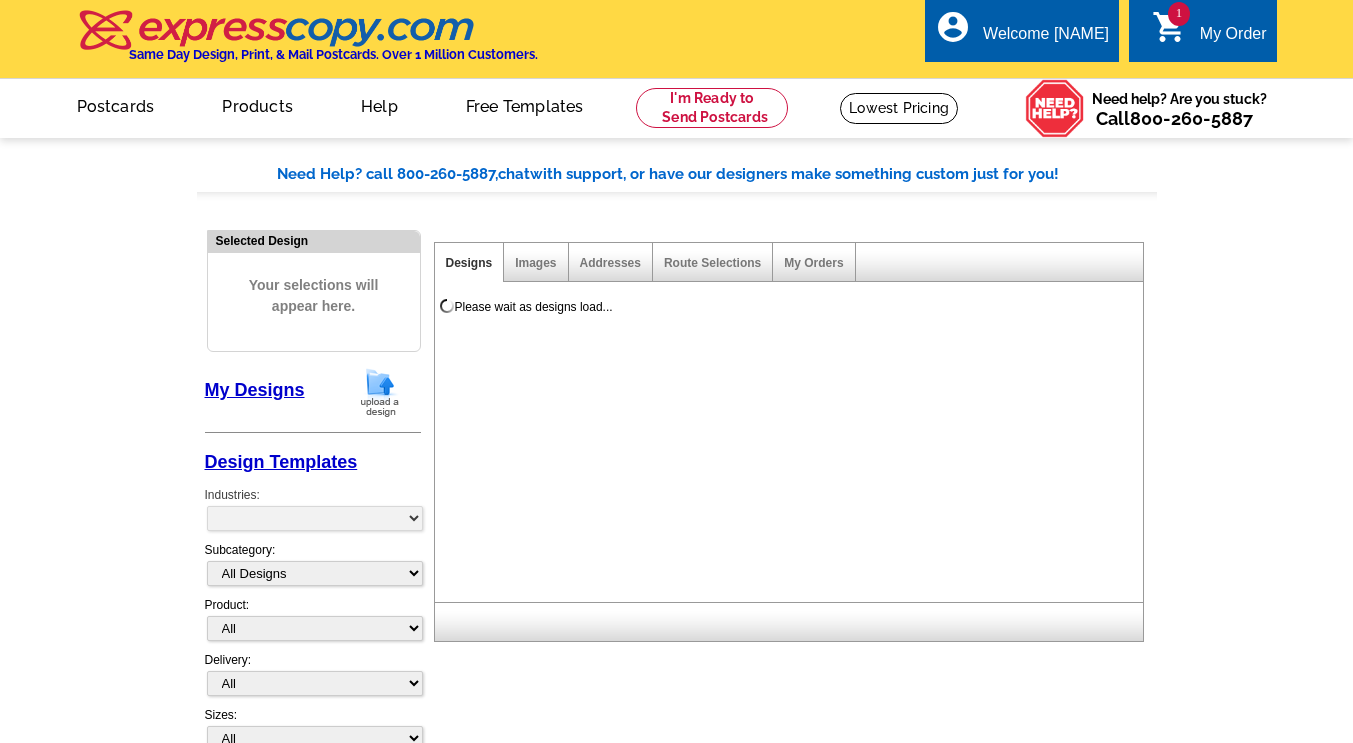 scroll, scrollTop: 0, scrollLeft: 0, axis: both 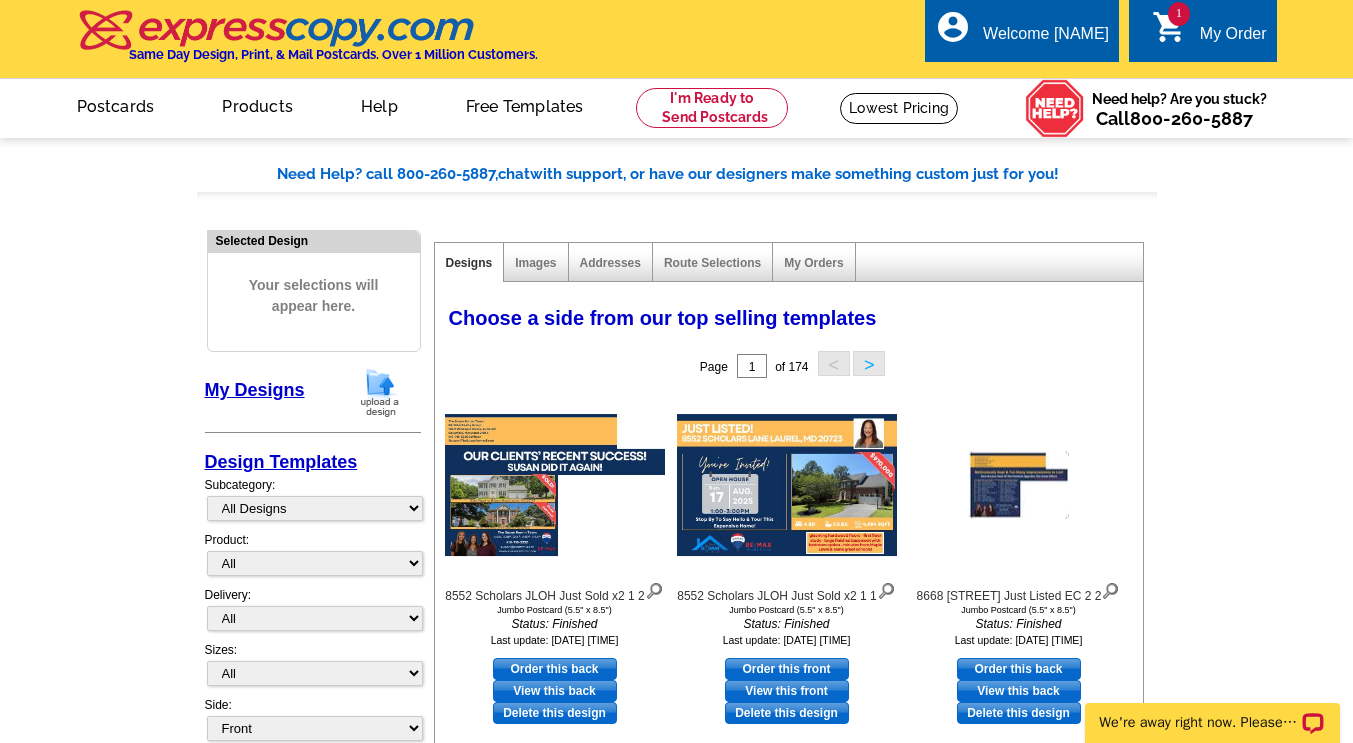 click on "My Order" at bounding box center [1233, 39] 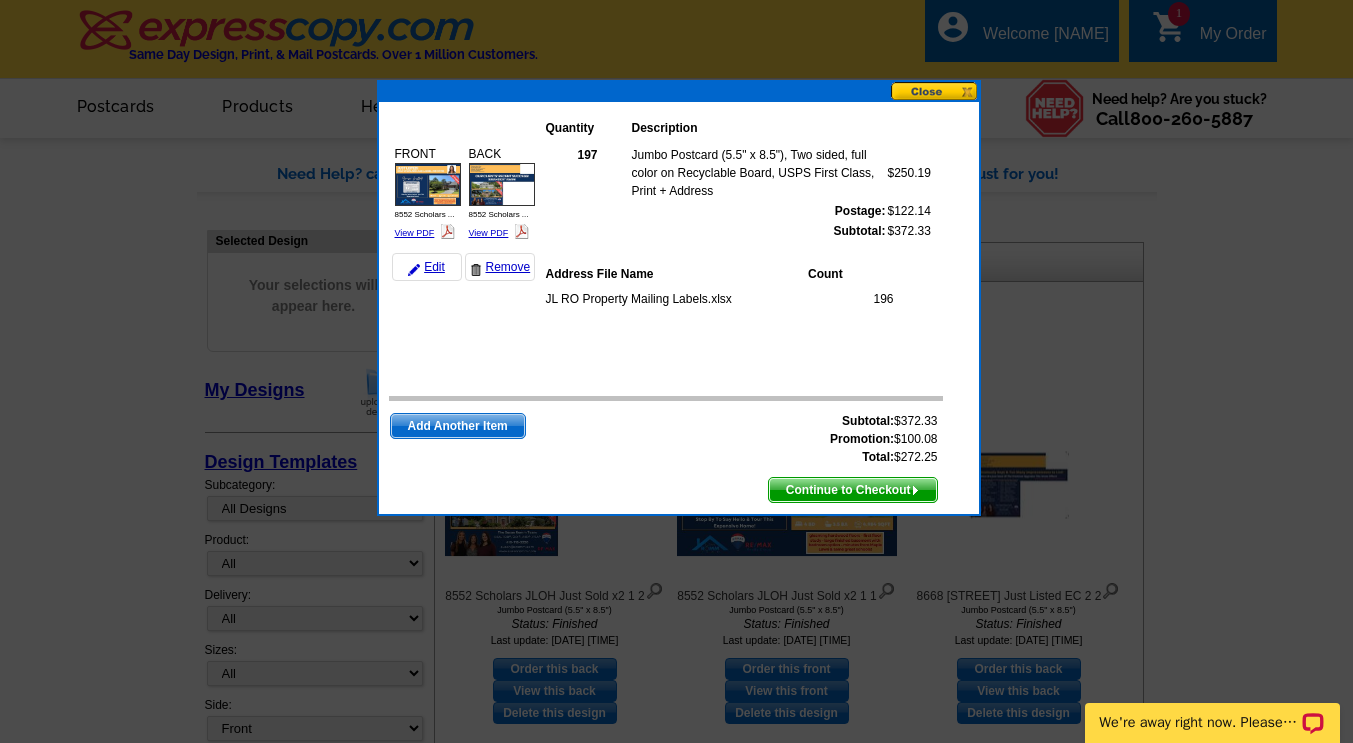 click on "Continue to Checkout" at bounding box center [853, 490] 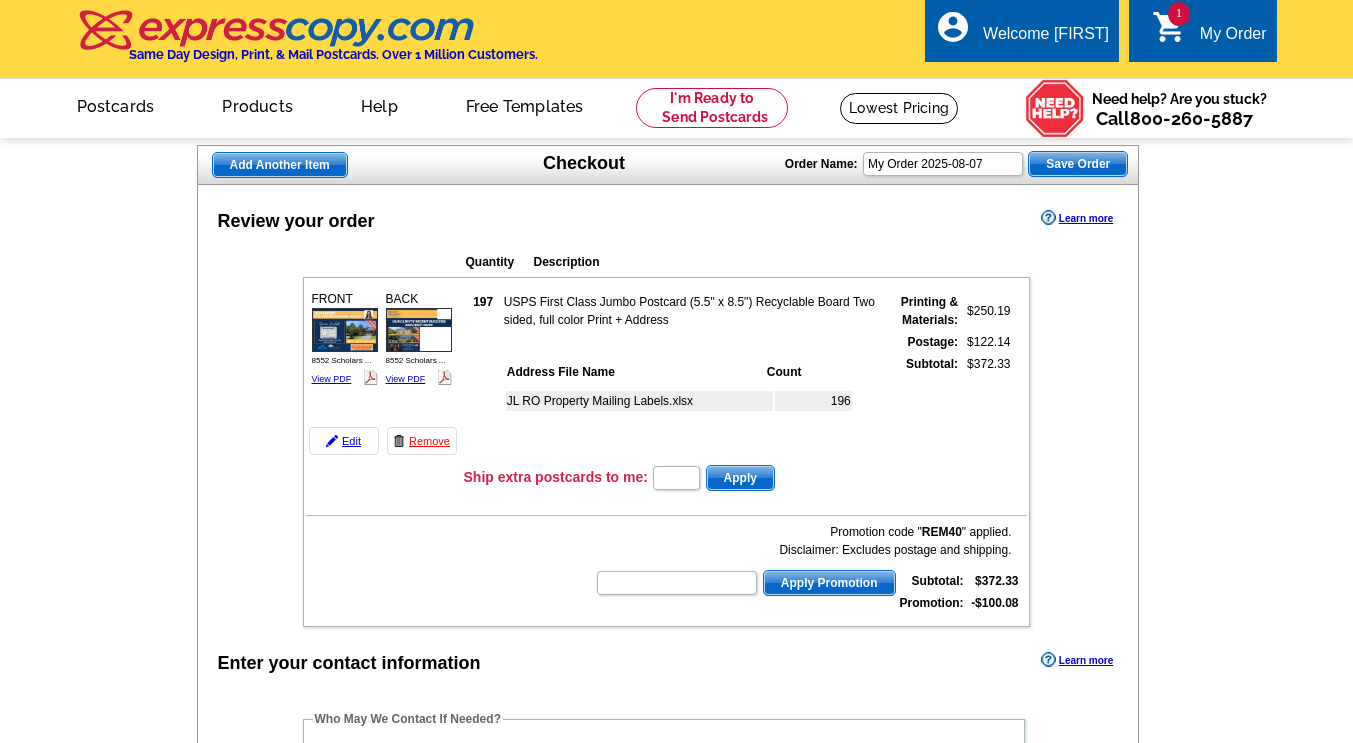 scroll, scrollTop: 0, scrollLeft: 0, axis: both 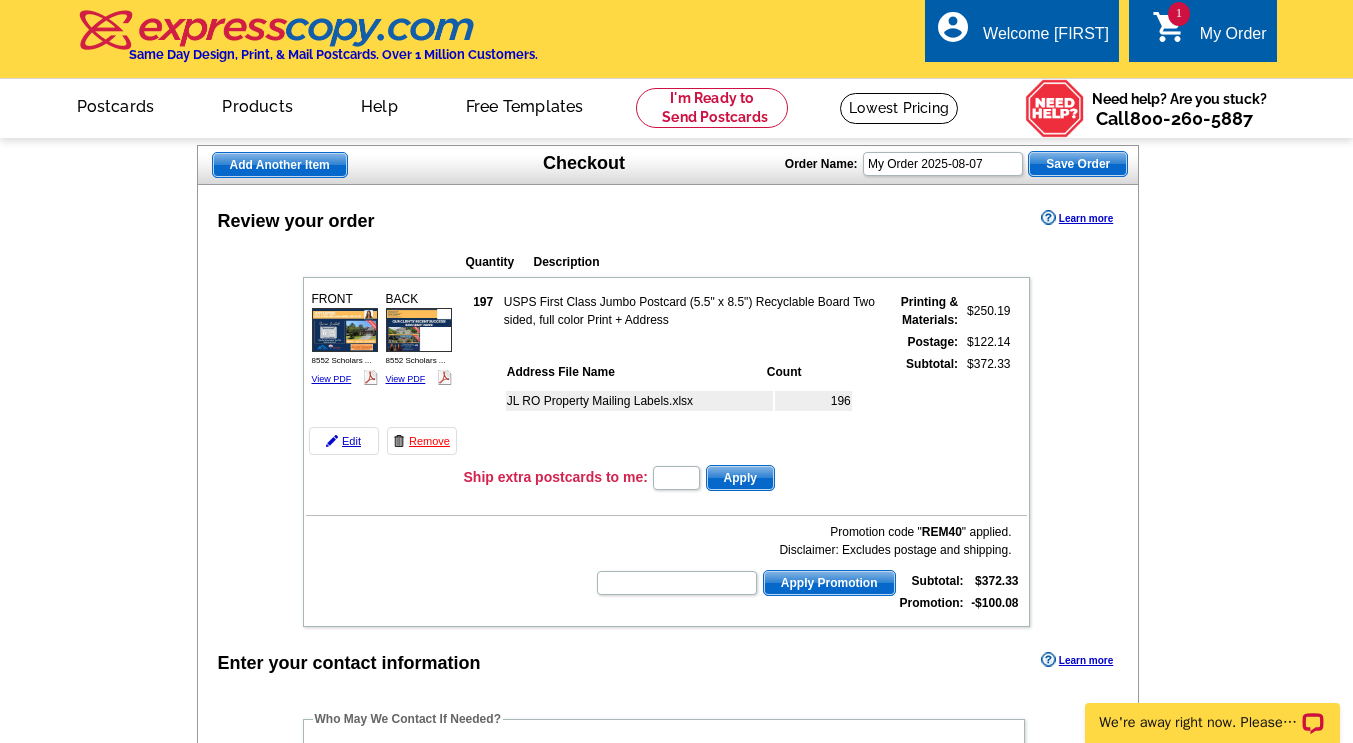 click at bounding box center [277, 30] 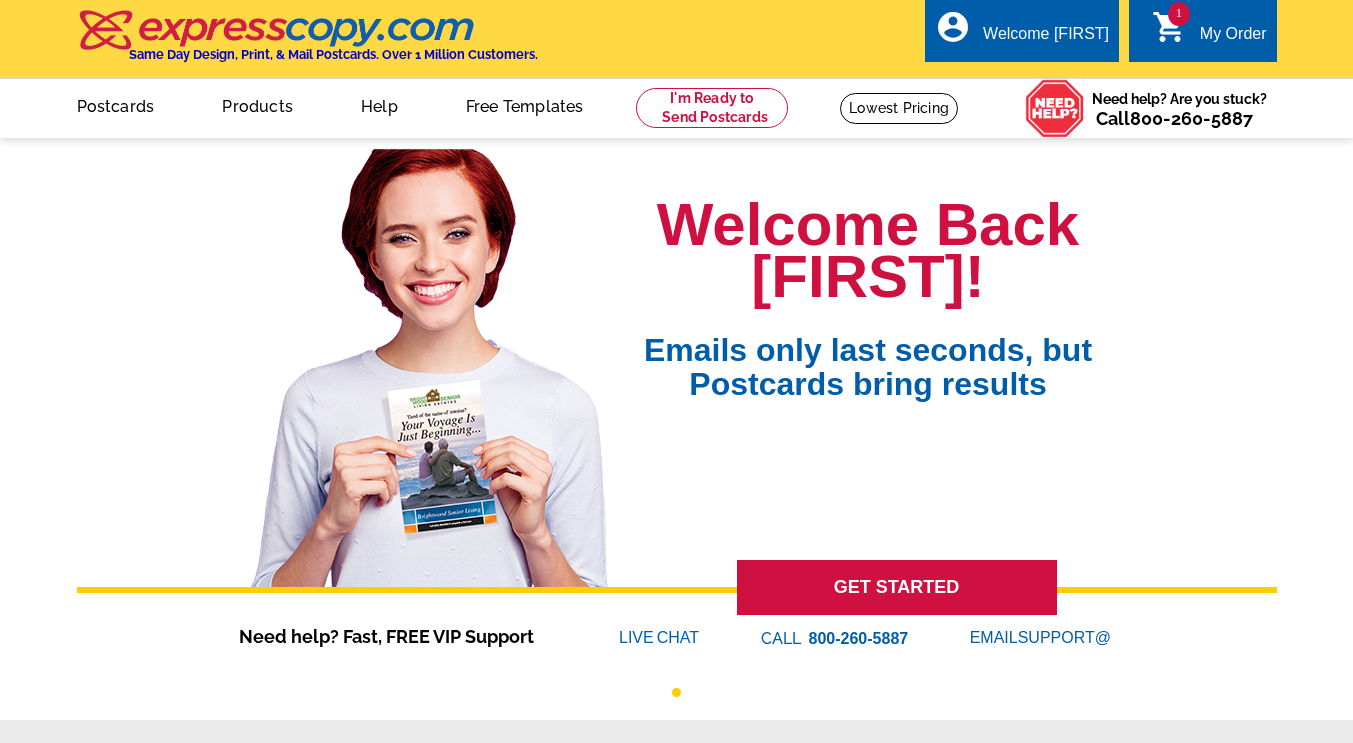 scroll, scrollTop: 0, scrollLeft: 0, axis: both 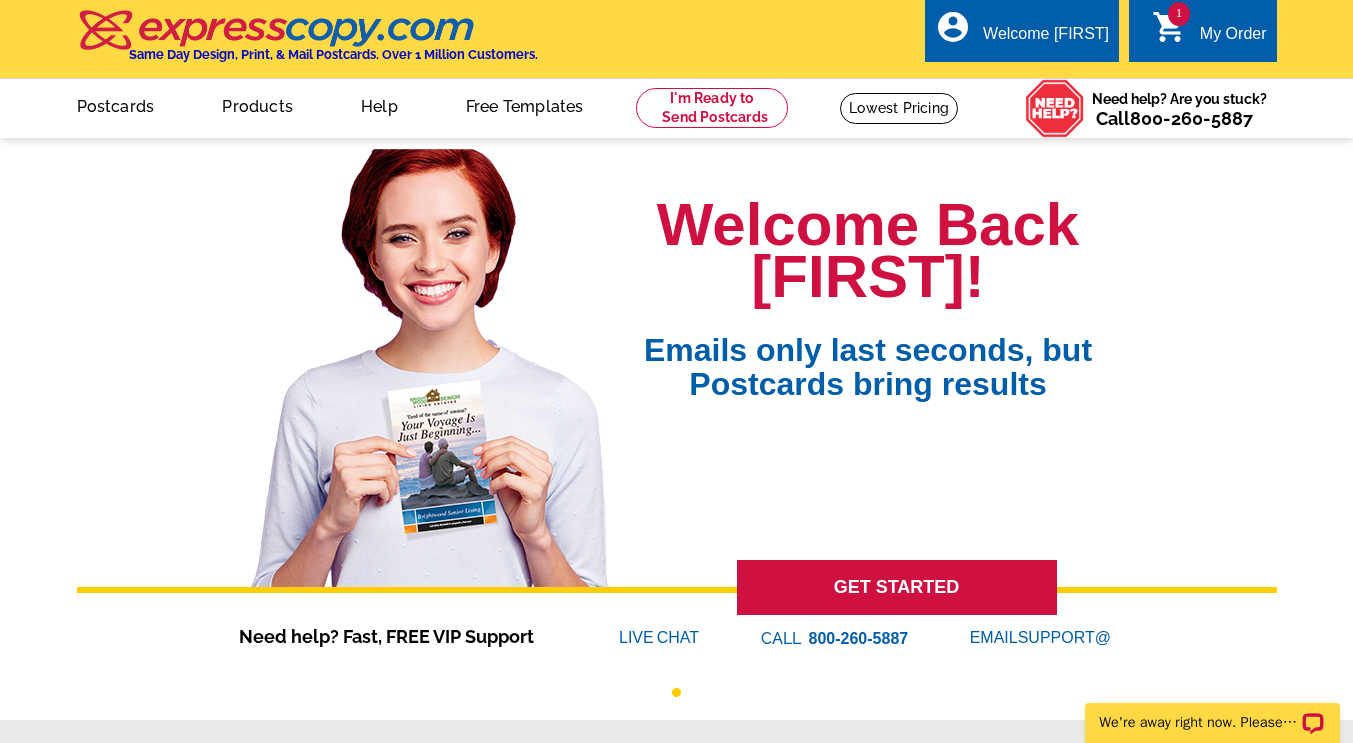 click on "1
shopping_cart
My Order" at bounding box center (1202, 30) 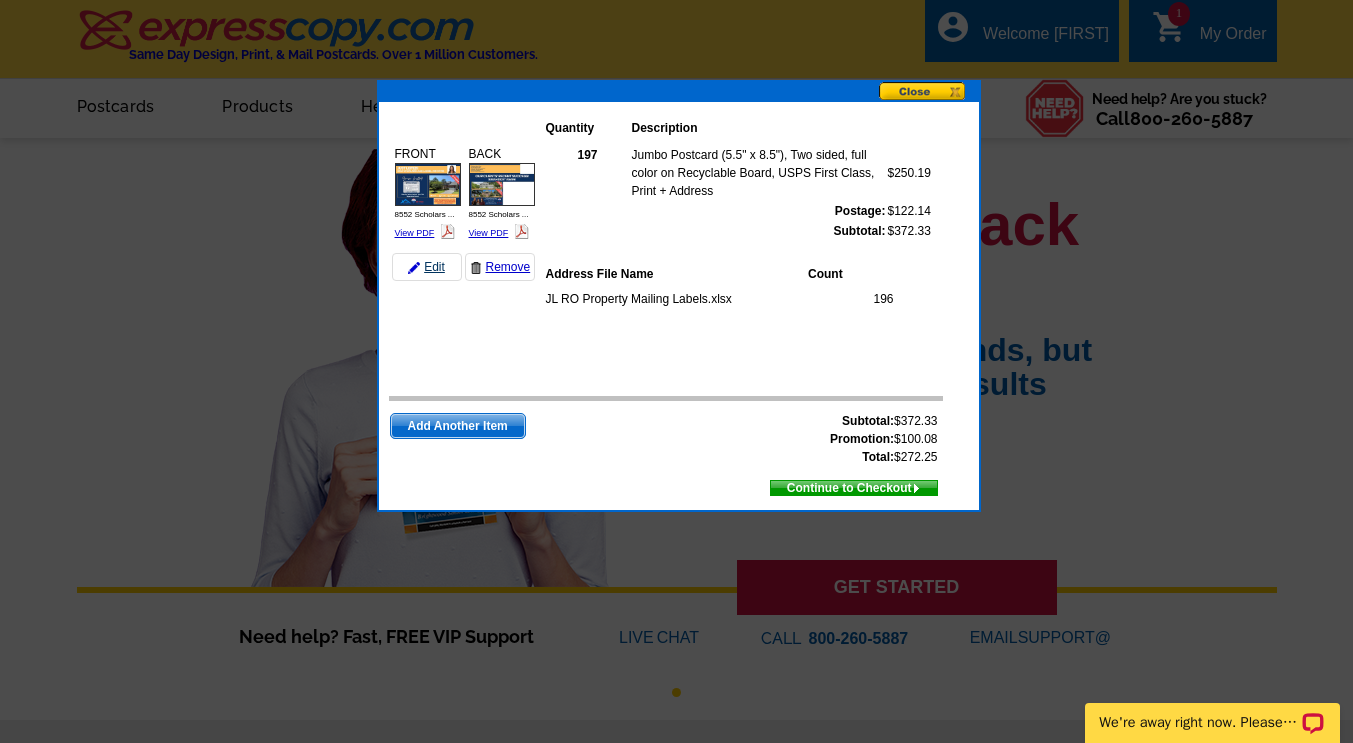 click on "Edit" at bounding box center (427, 267) 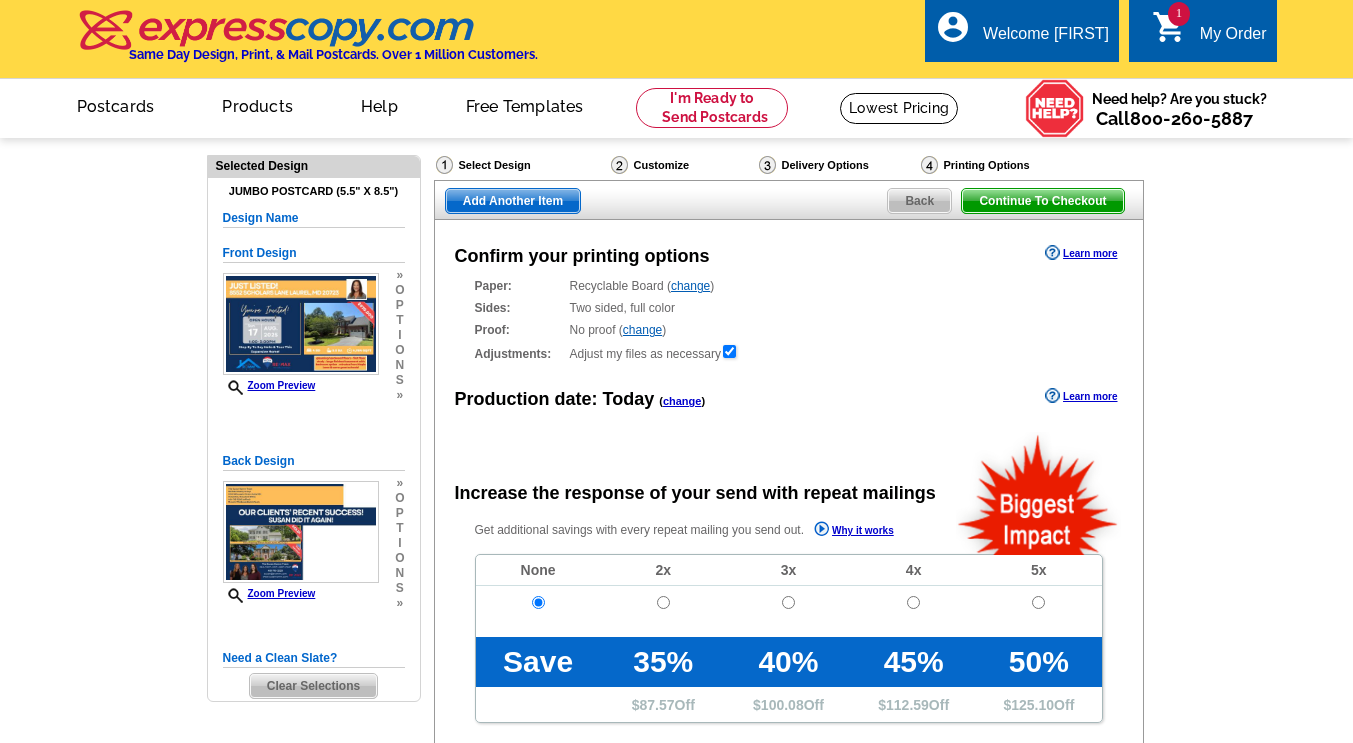 scroll, scrollTop: 0, scrollLeft: 0, axis: both 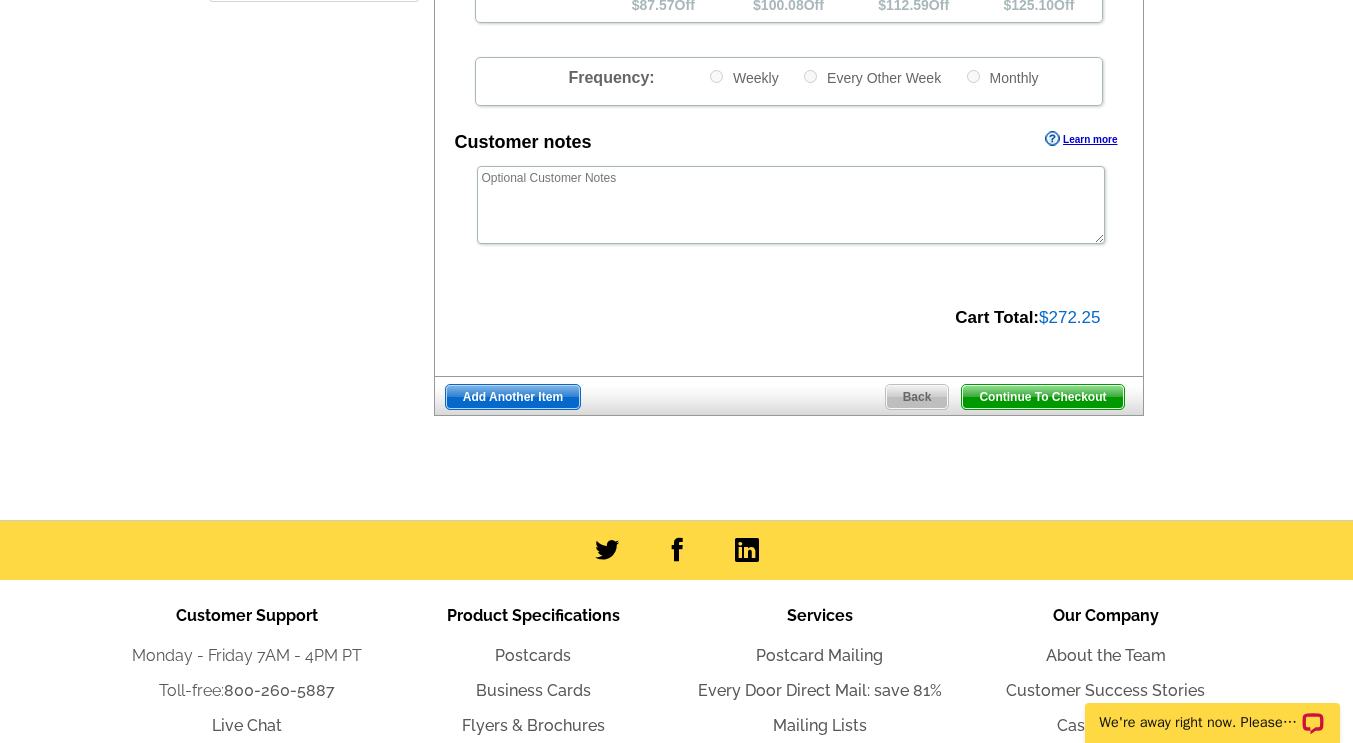 click on "Continue To Checkout" at bounding box center [1042, 397] 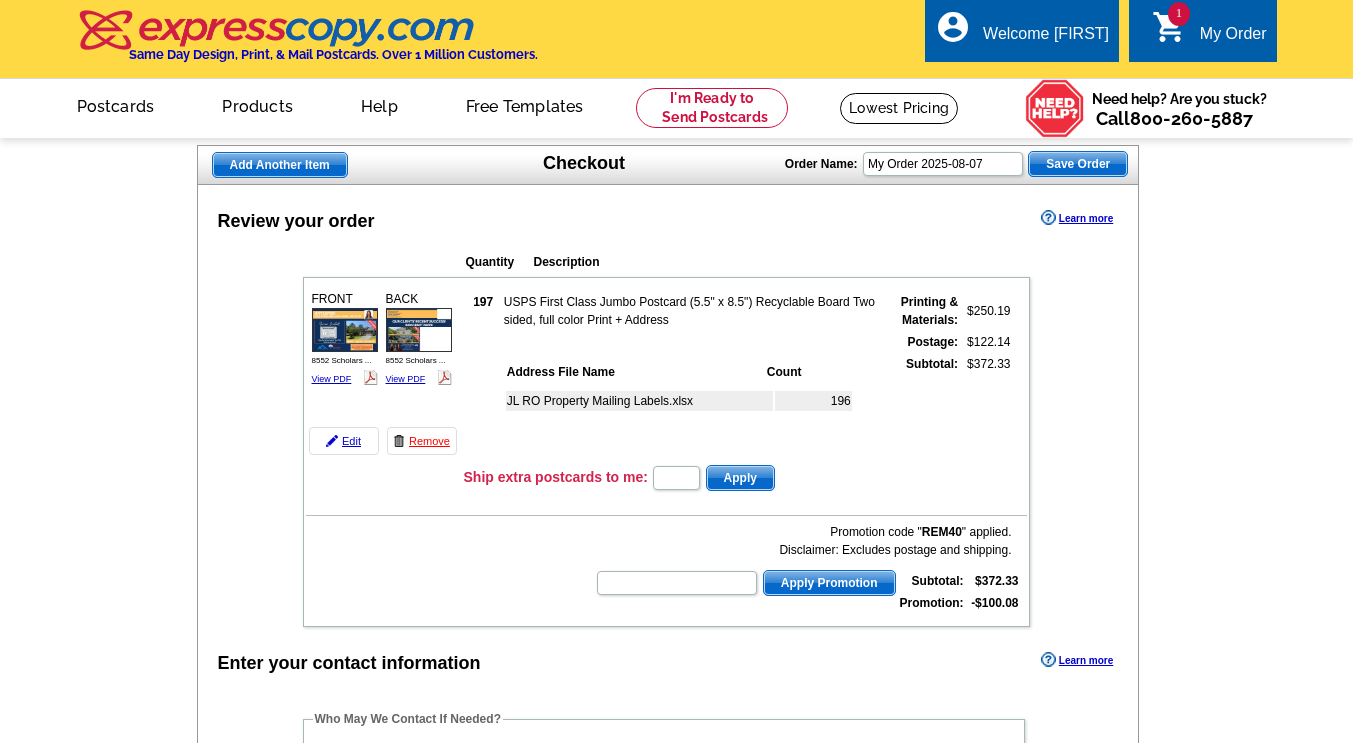 scroll, scrollTop: 0, scrollLeft: 0, axis: both 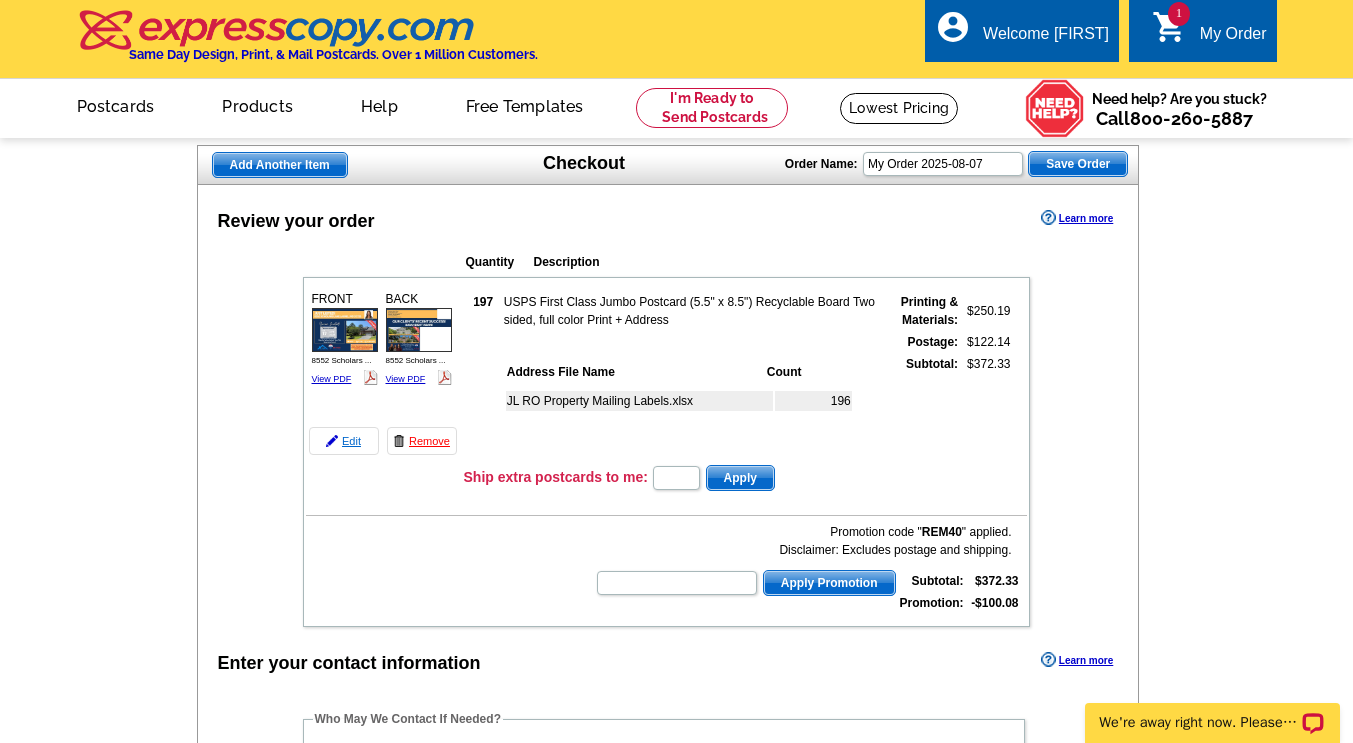 click on "Edit" at bounding box center (344, 441) 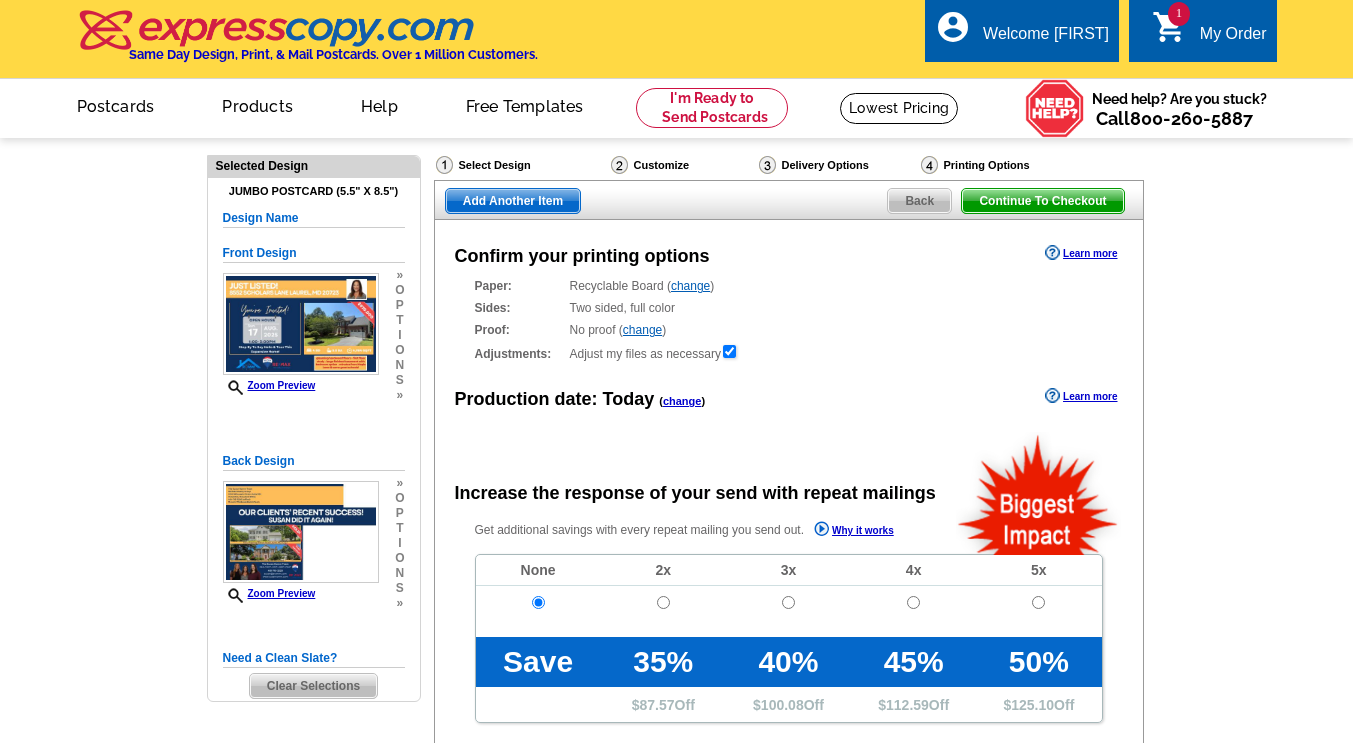 scroll, scrollTop: 0, scrollLeft: 0, axis: both 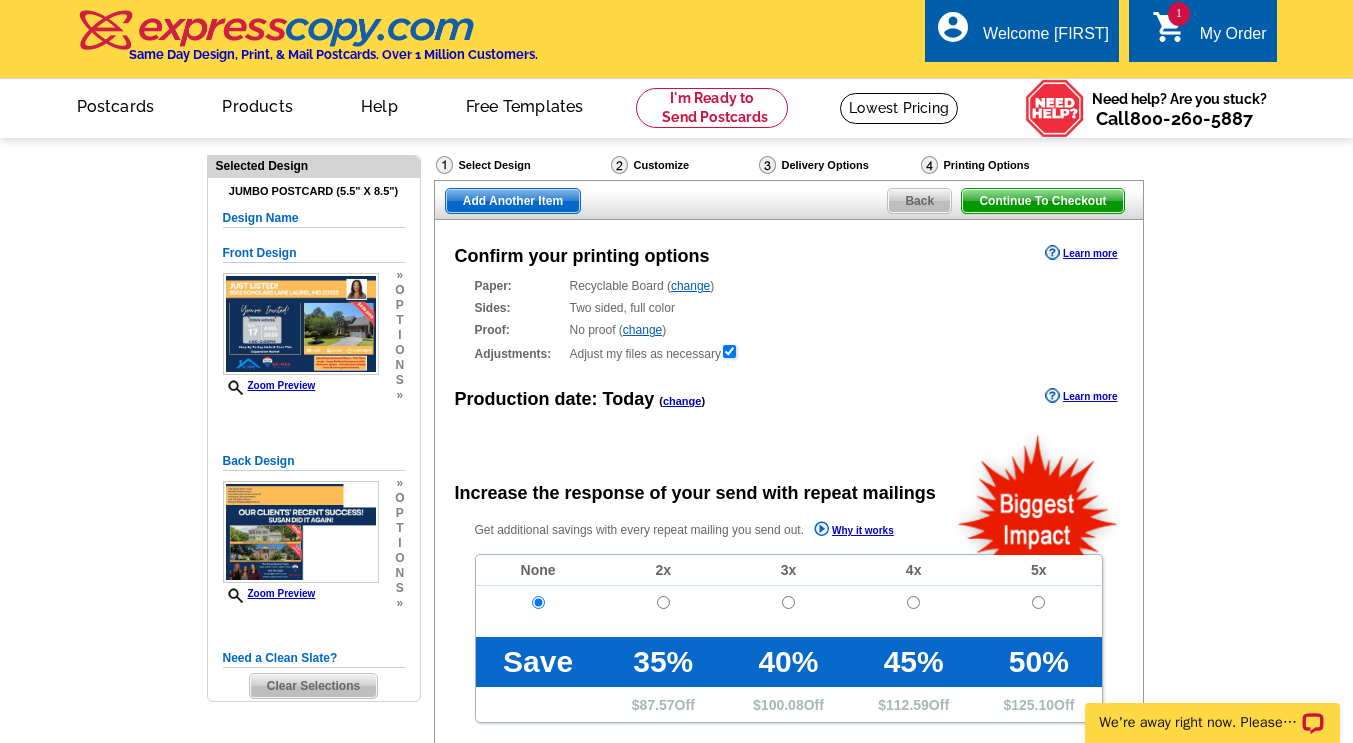 click on "Back" at bounding box center (919, 201) 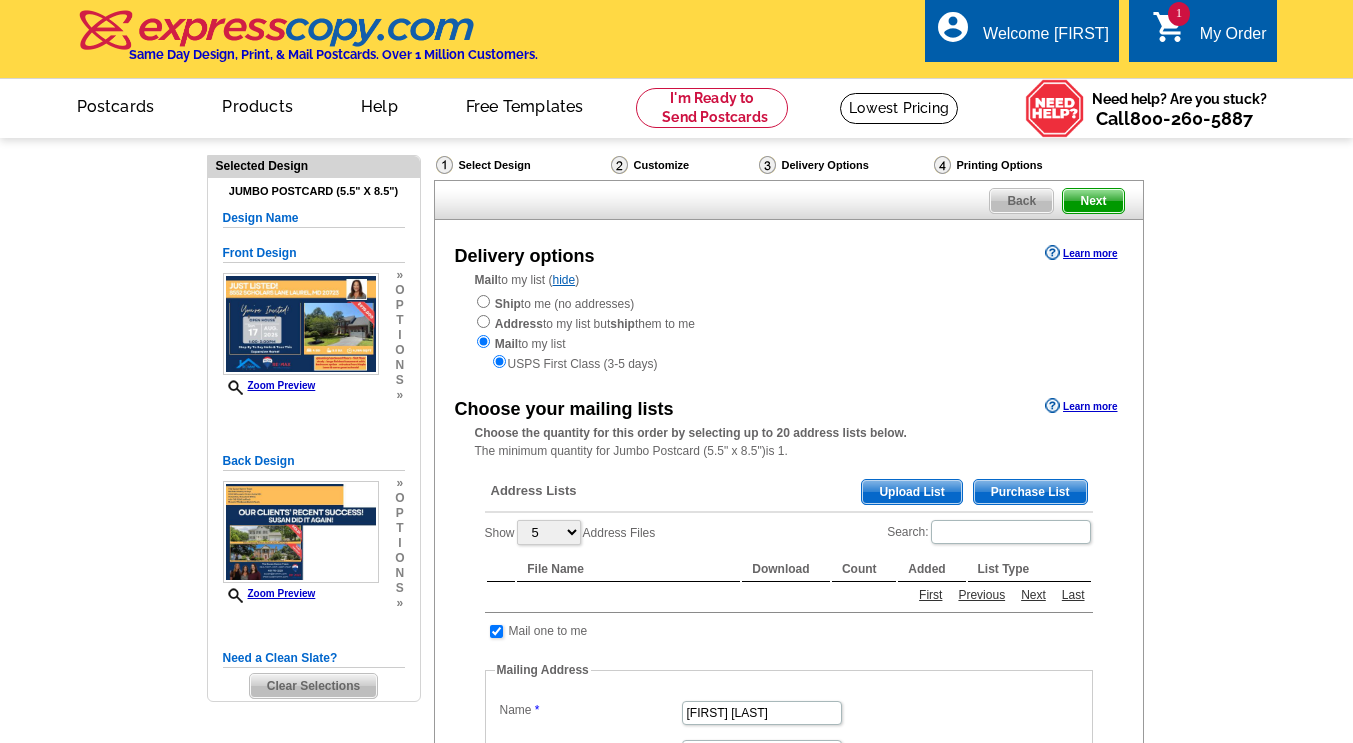 scroll, scrollTop: 0, scrollLeft: 0, axis: both 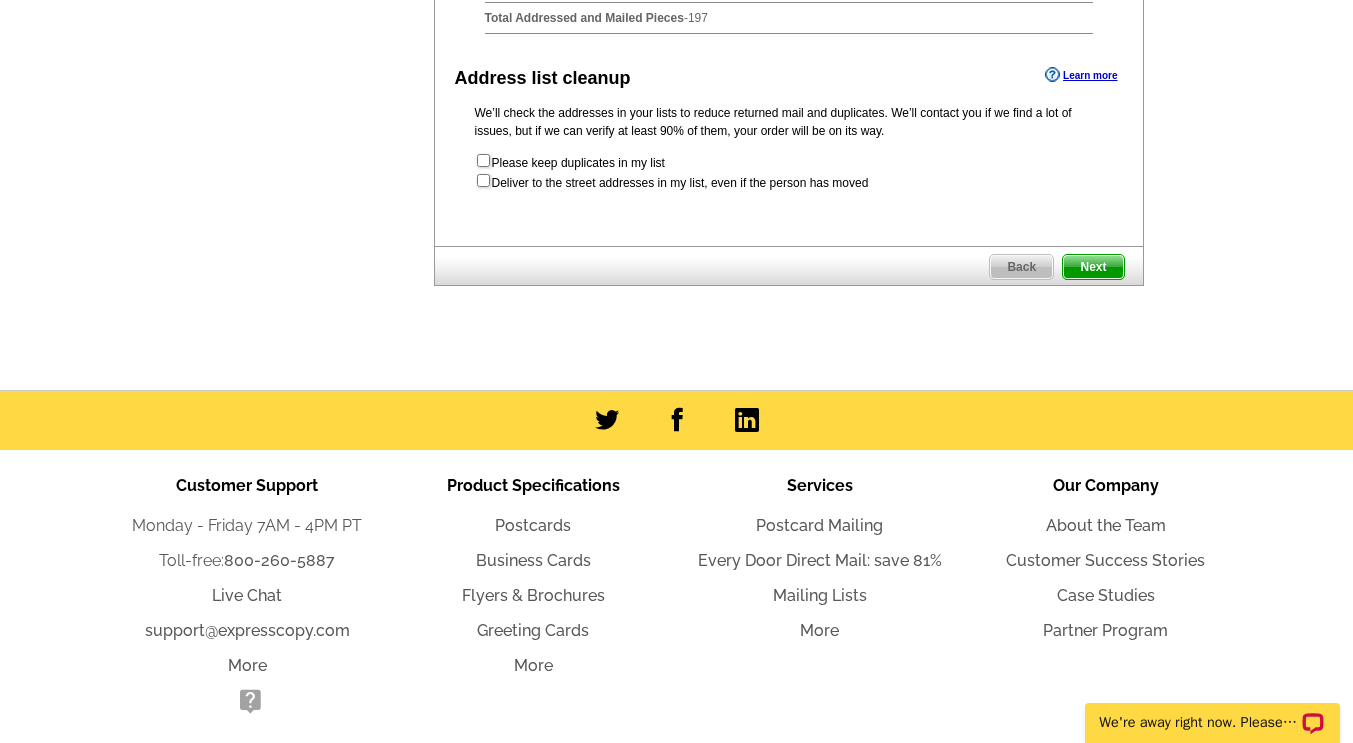 click on "Next" at bounding box center (1093, 267) 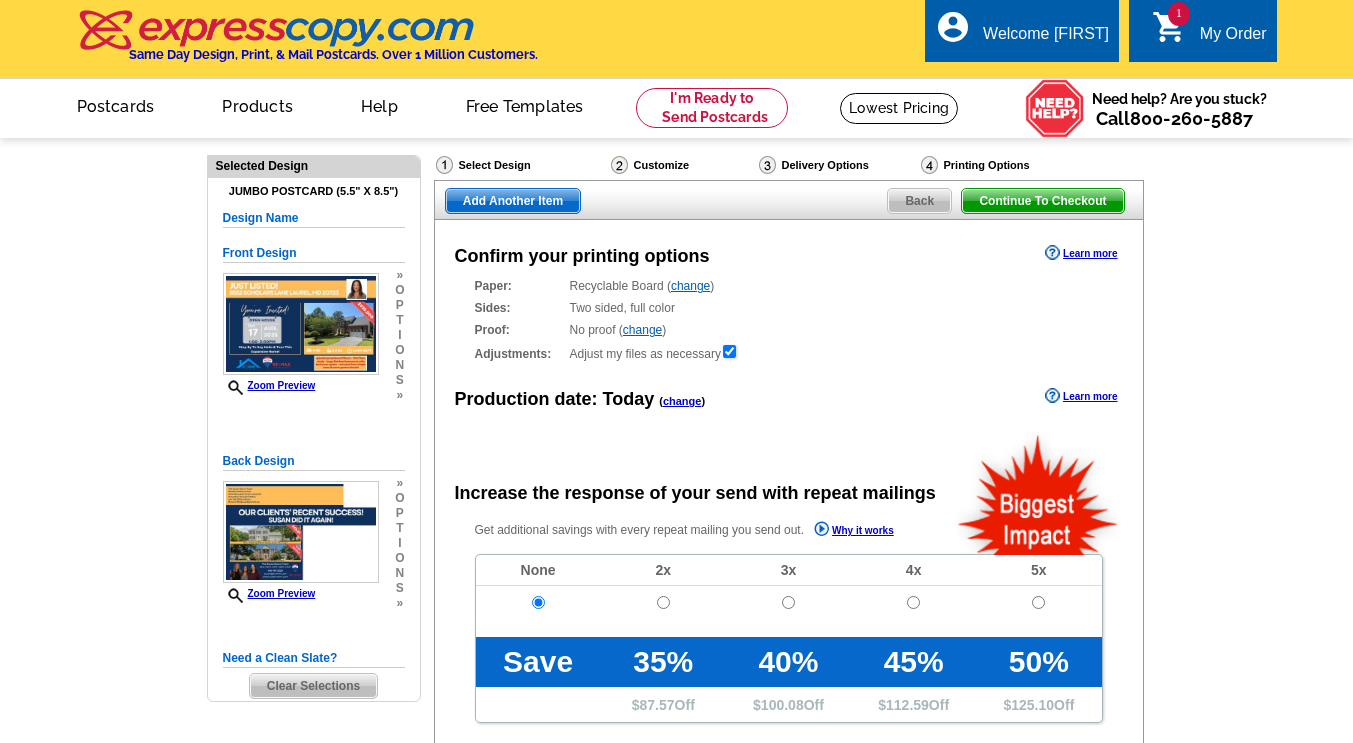 scroll, scrollTop: 0, scrollLeft: 0, axis: both 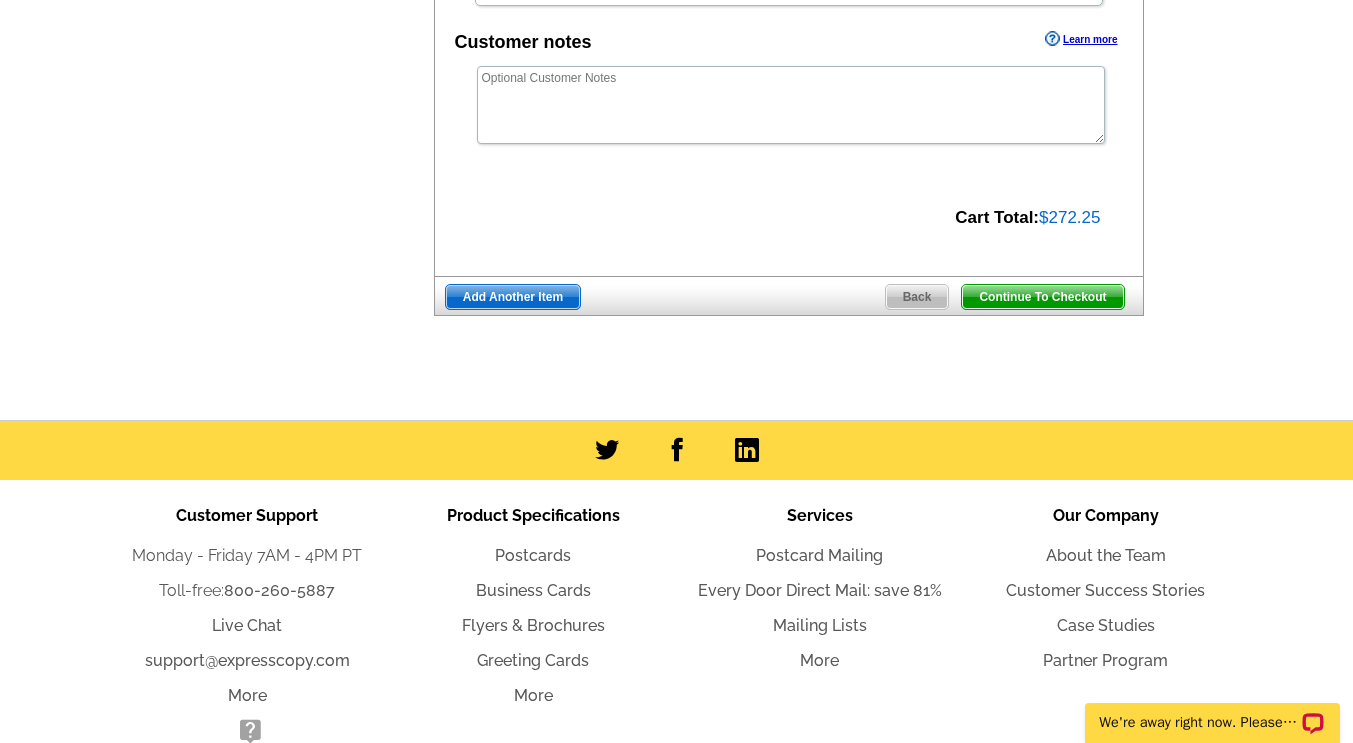click on "Continue To Checkout" at bounding box center [1042, 297] 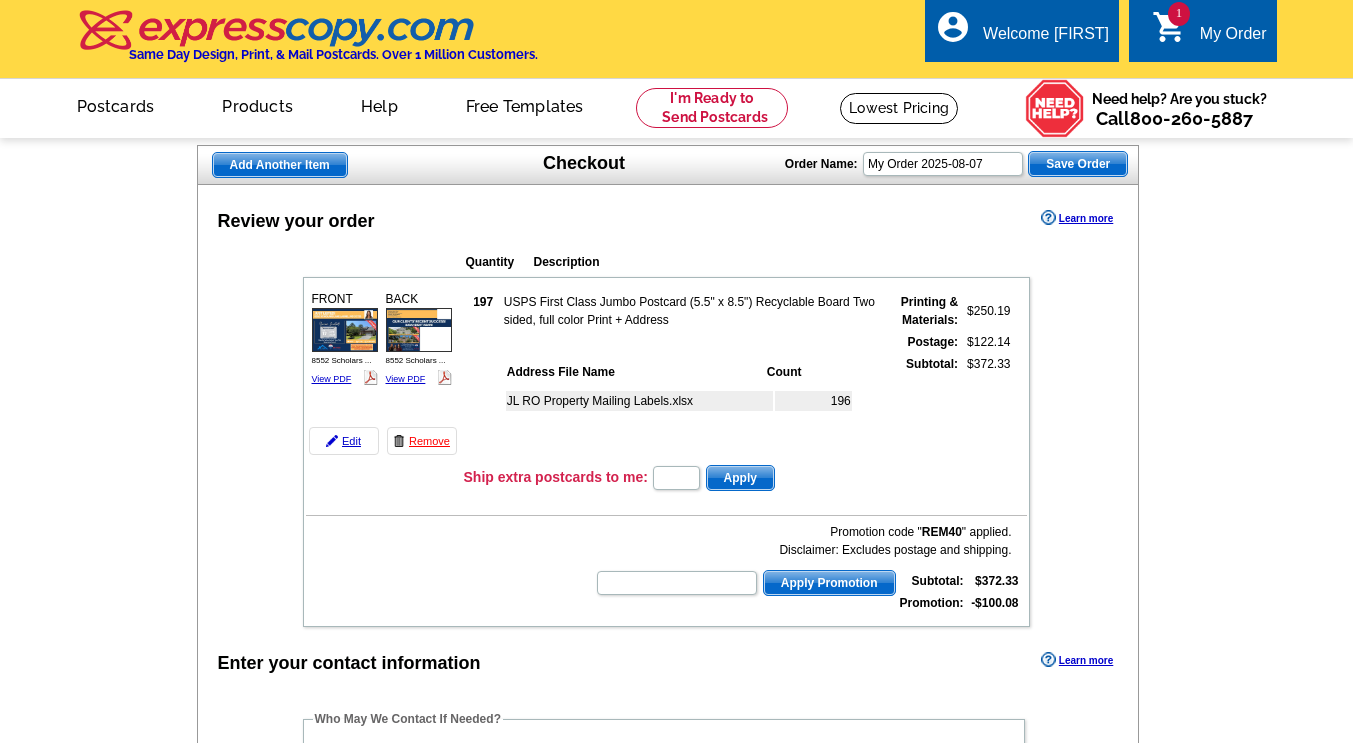 scroll, scrollTop: 0, scrollLeft: 0, axis: both 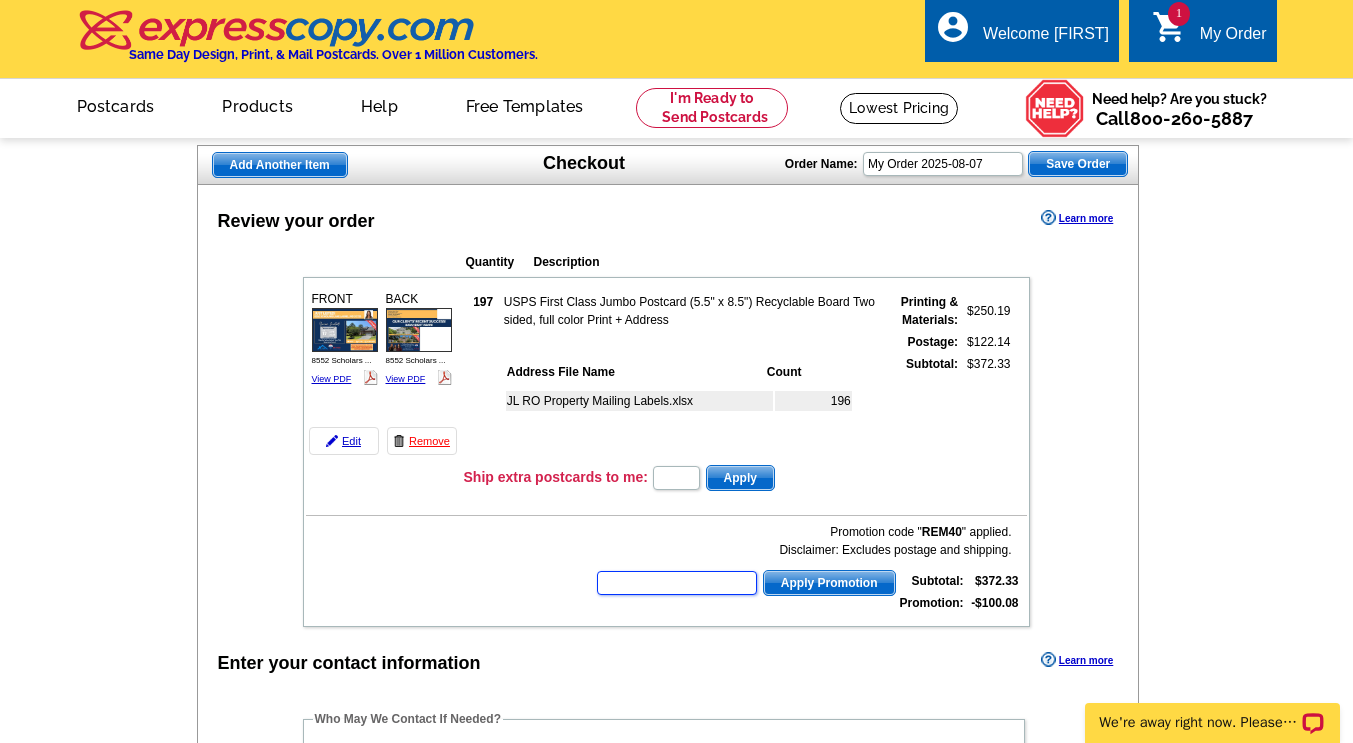 click at bounding box center [677, 583] 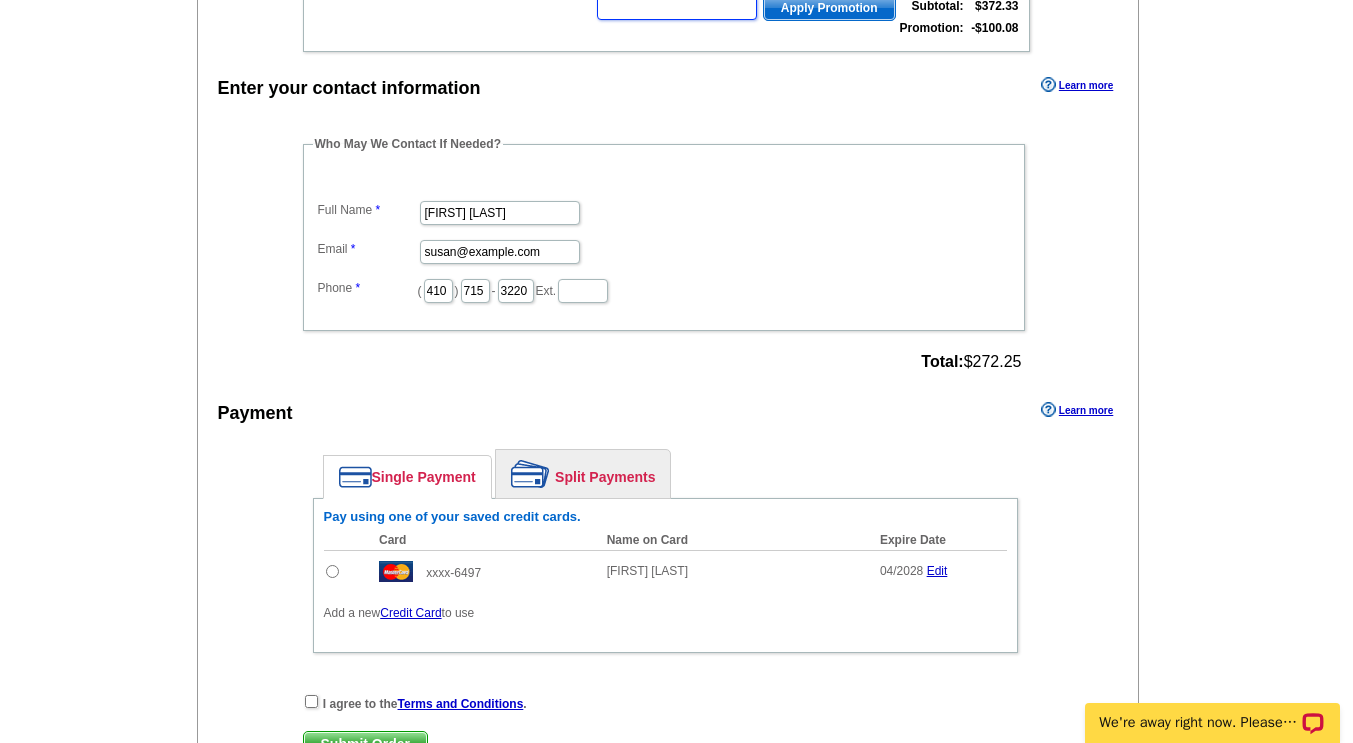 scroll, scrollTop: 600, scrollLeft: 0, axis: vertical 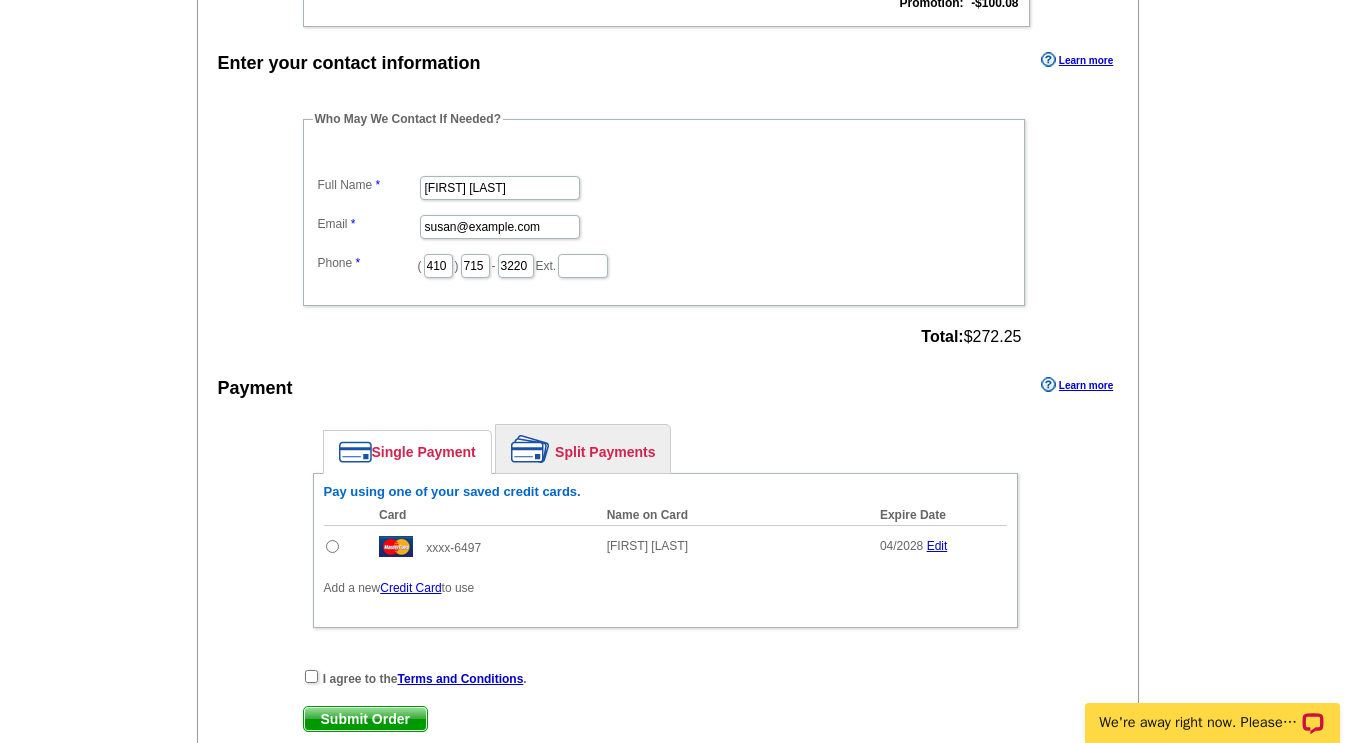 click at bounding box center (332, 546) 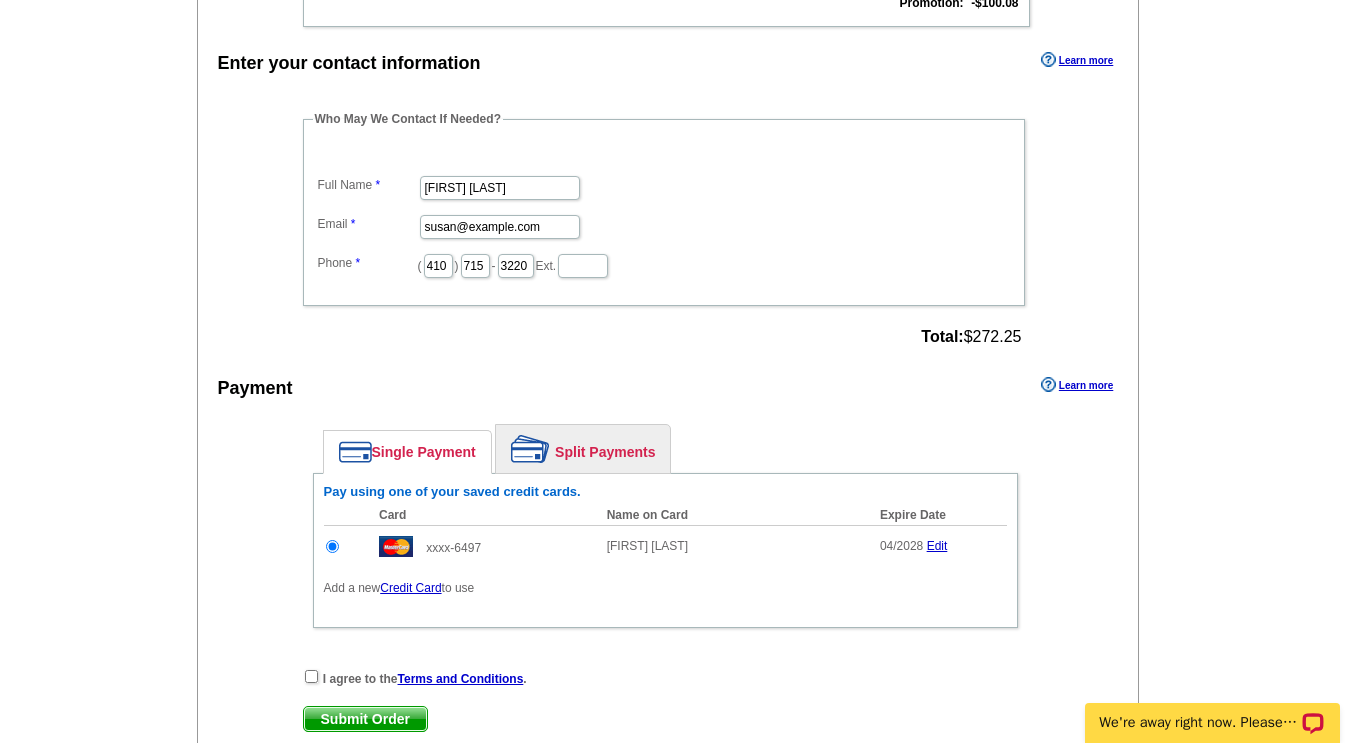 scroll, scrollTop: 0, scrollLeft: 0, axis: both 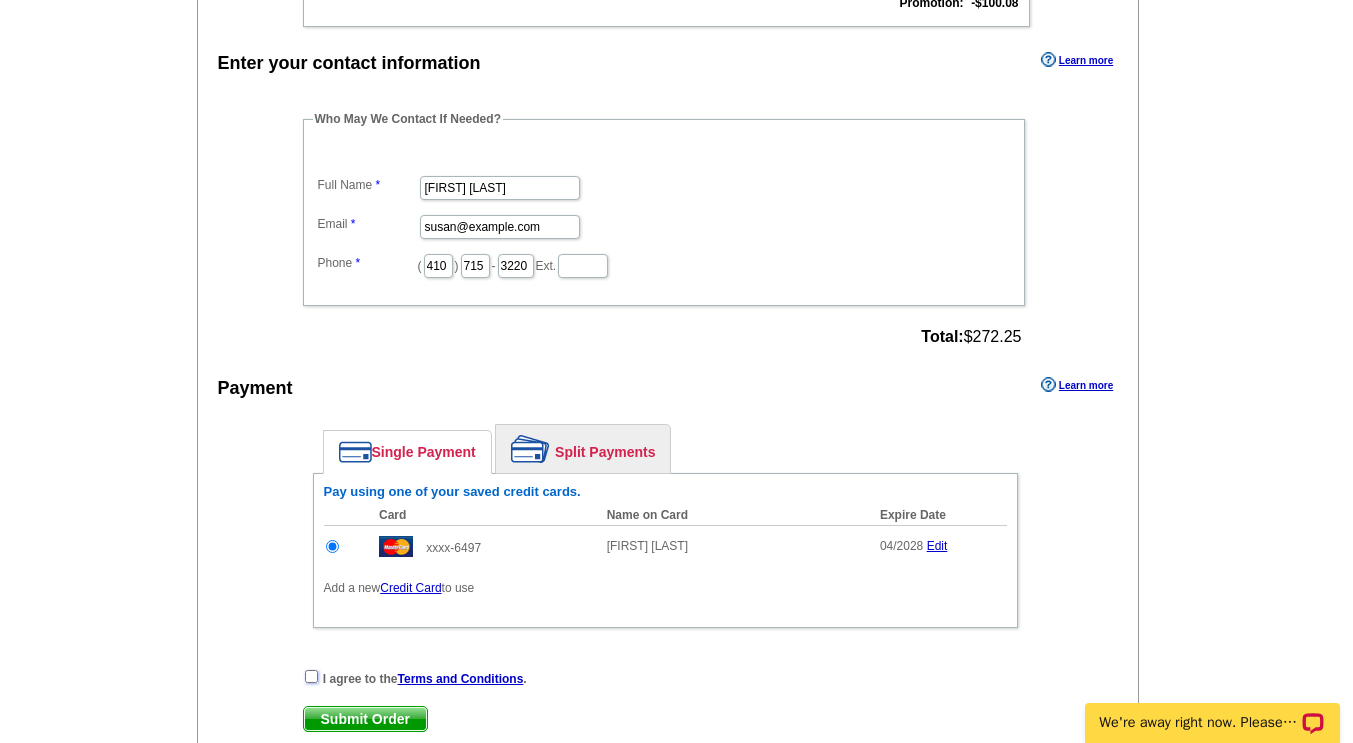 click at bounding box center (311, 676) 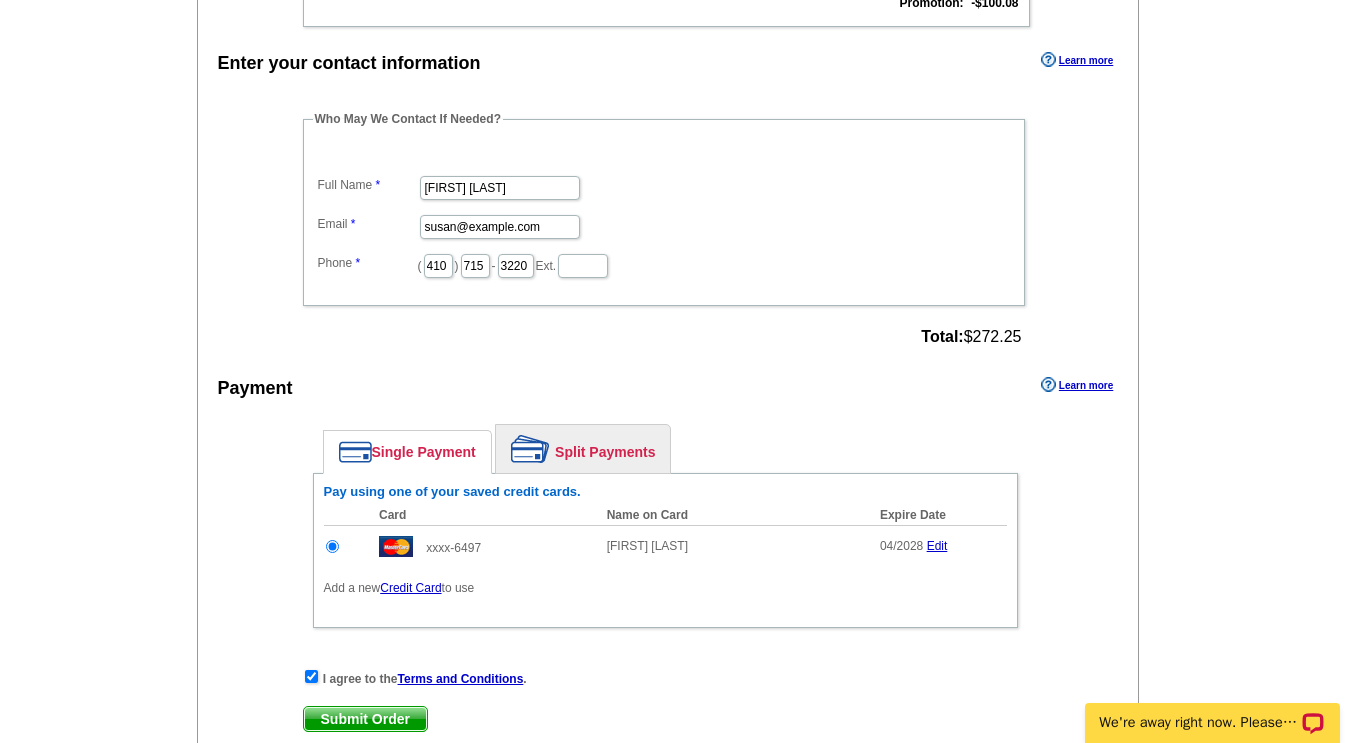 drag, startPoint x: 975, startPoint y: 338, endPoint x: 1020, endPoint y: 343, distance: 45.276924 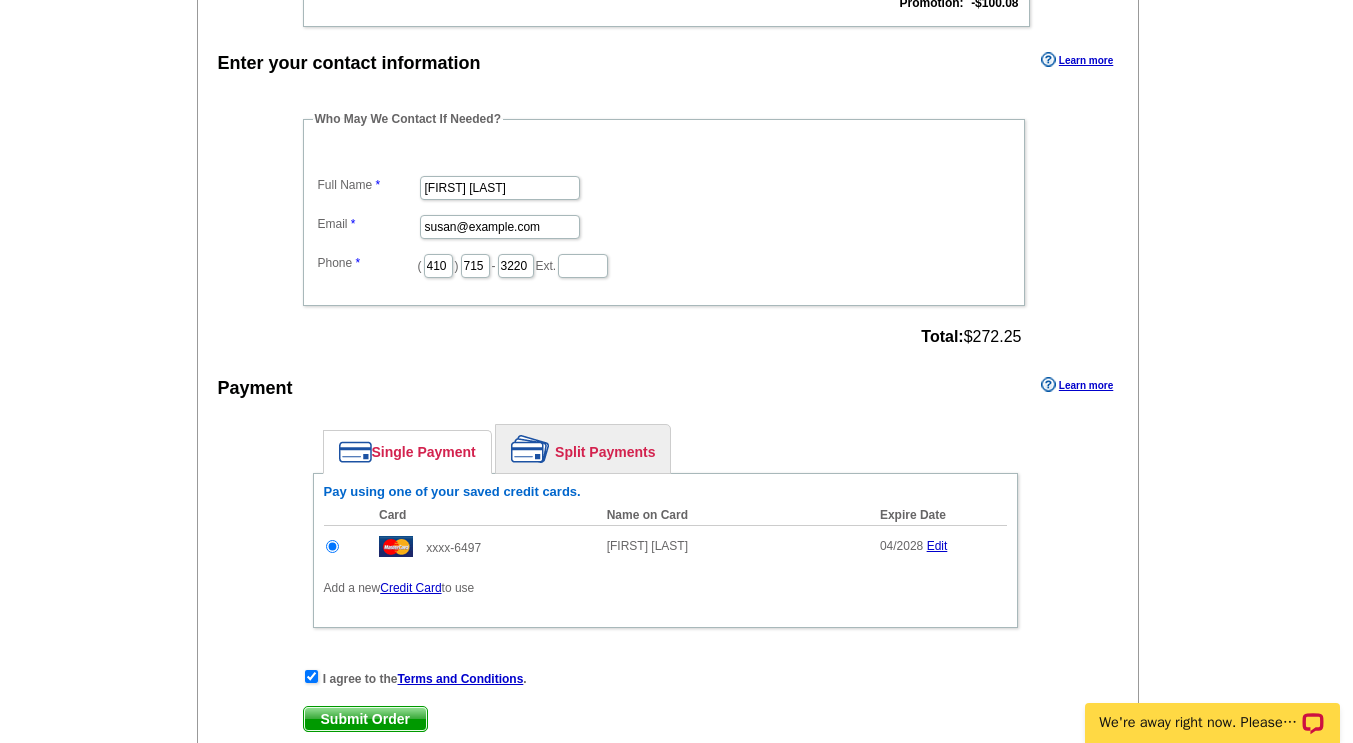 click on "Total:  $272.25" at bounding box center [971, 337] 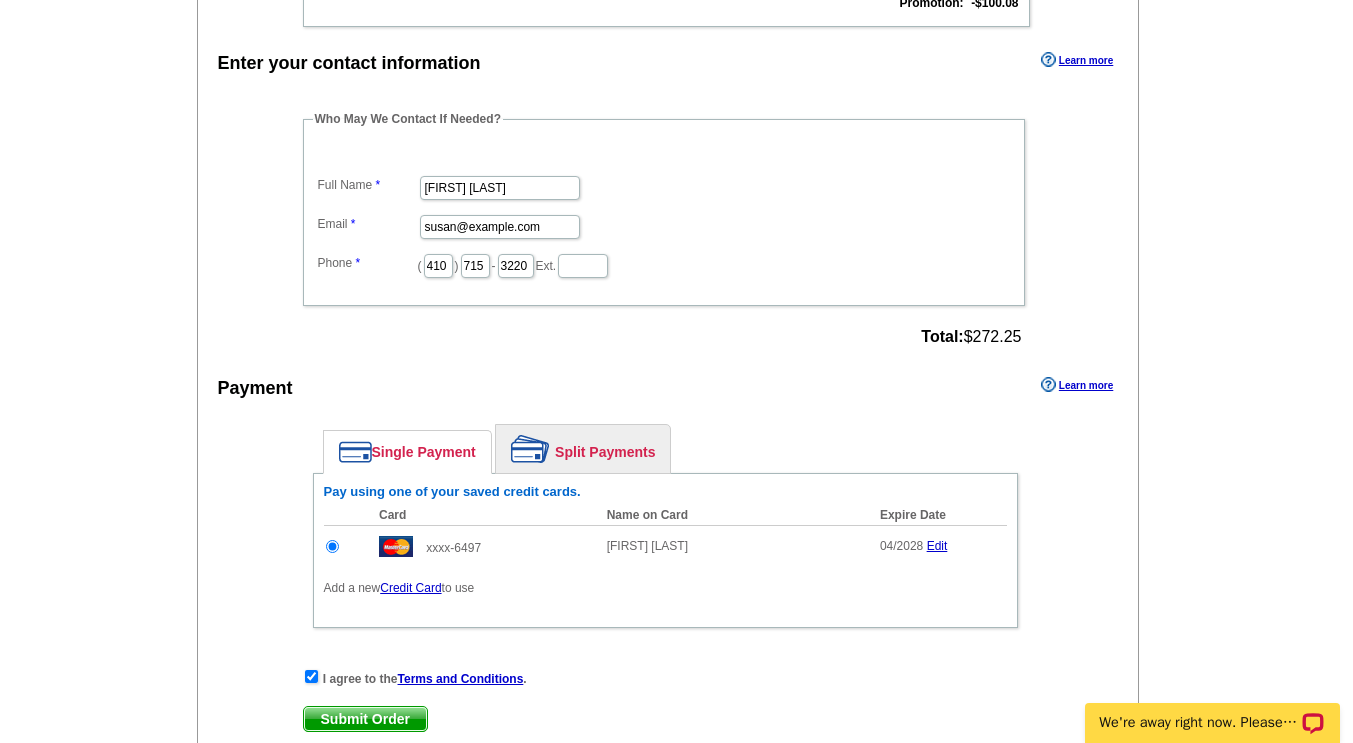 copy on "272.25" 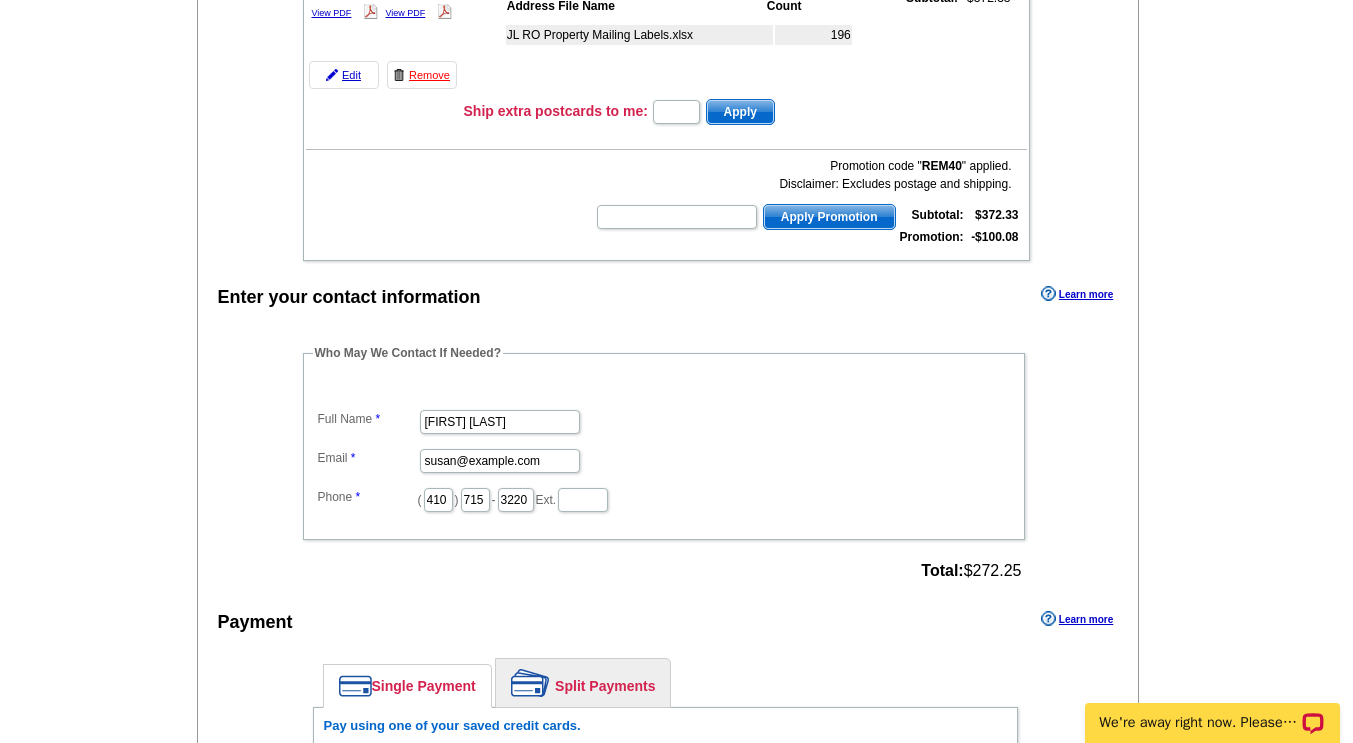 scroll, scrollTop: 0, scrollLeft: 0, axis: both 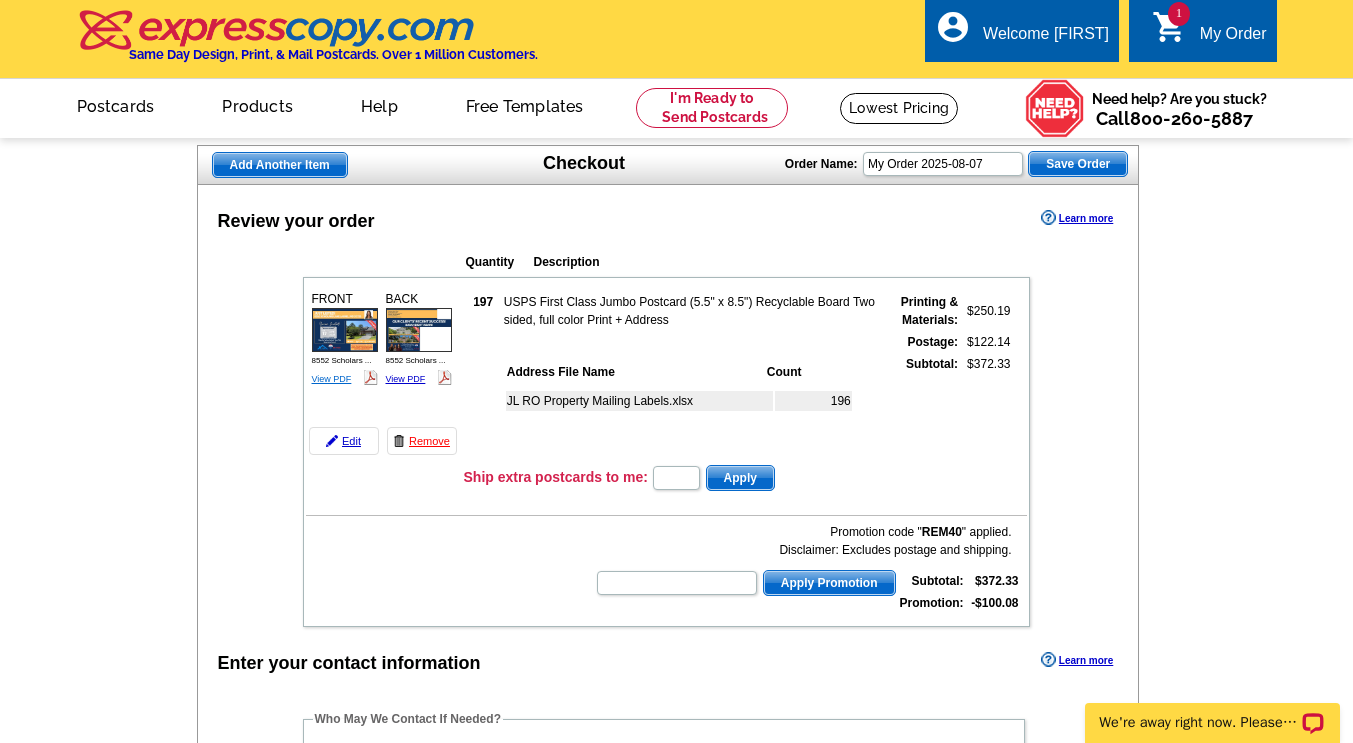 click on "View PDF" at bounding box center [332, 379] 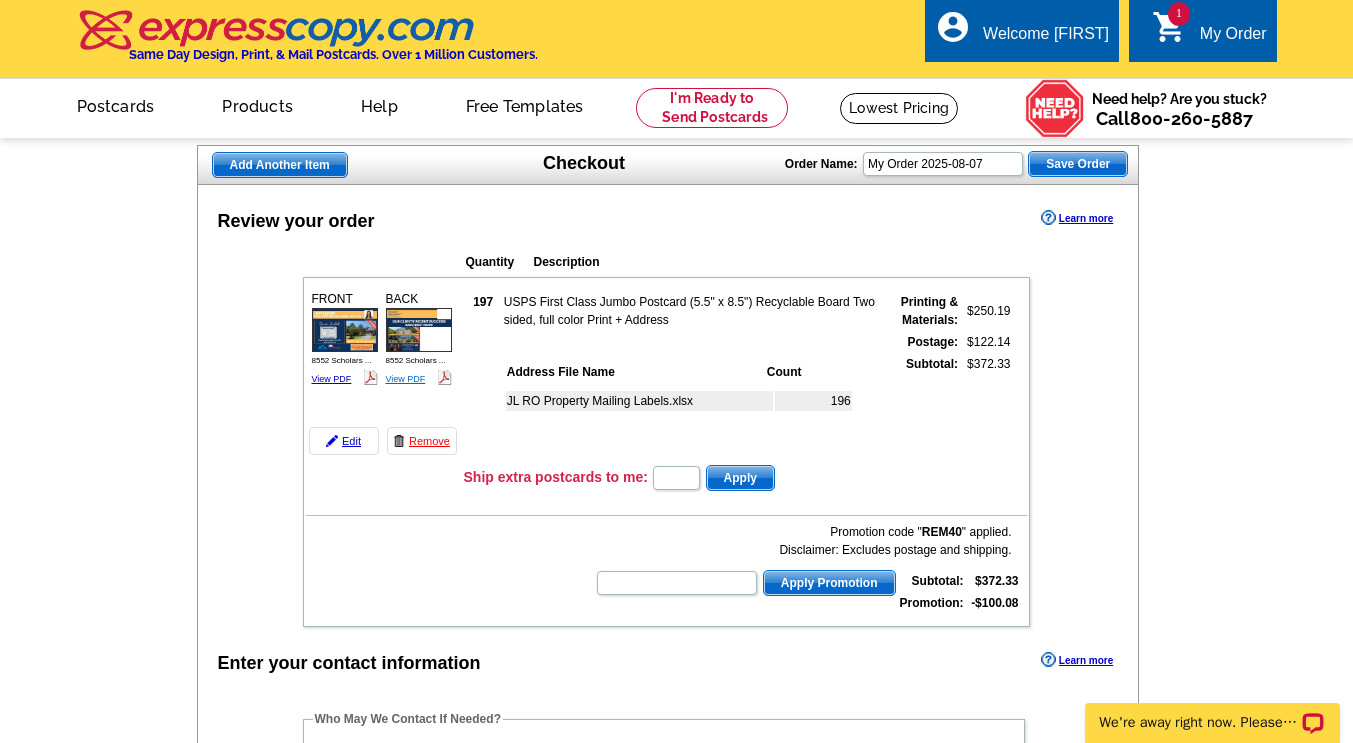 click on "View PDF" at bounding box center [406, 379] 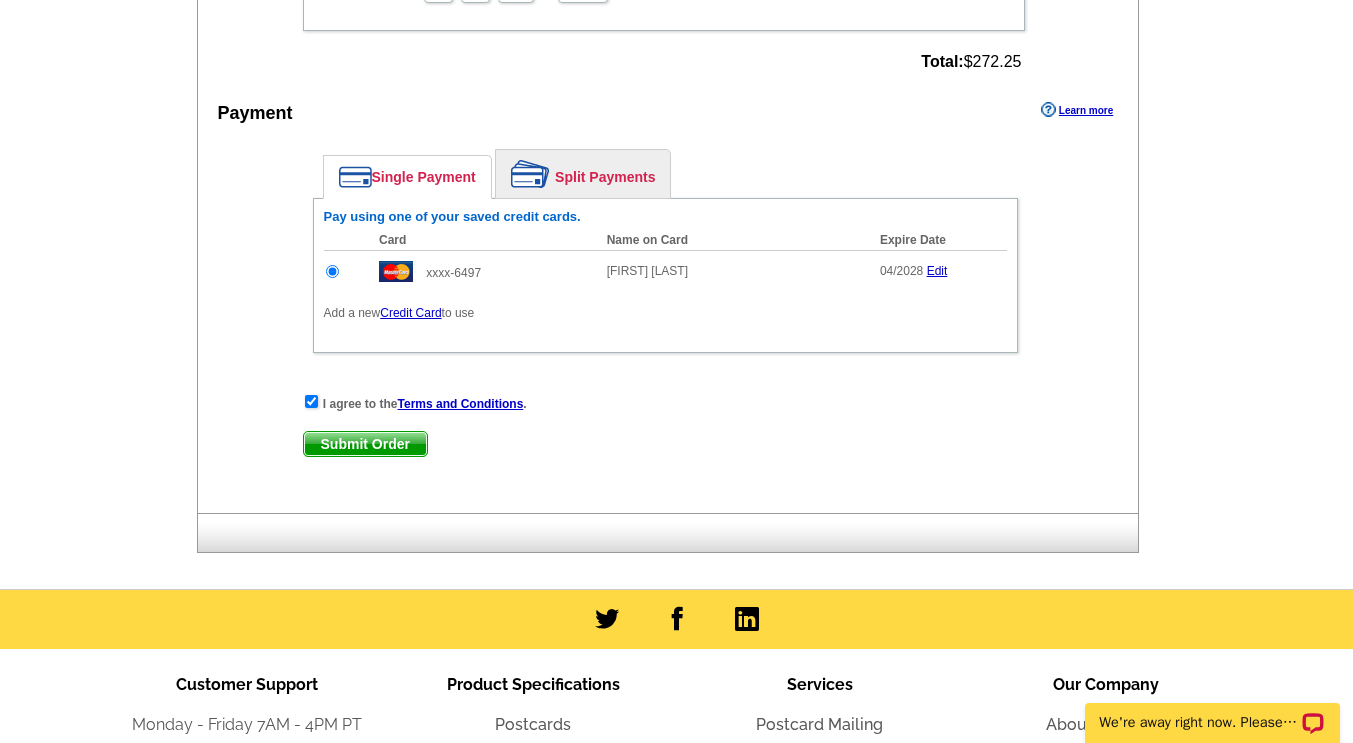 scroll, scrollTop: 900, scrollLeft: 0, axis: vertical 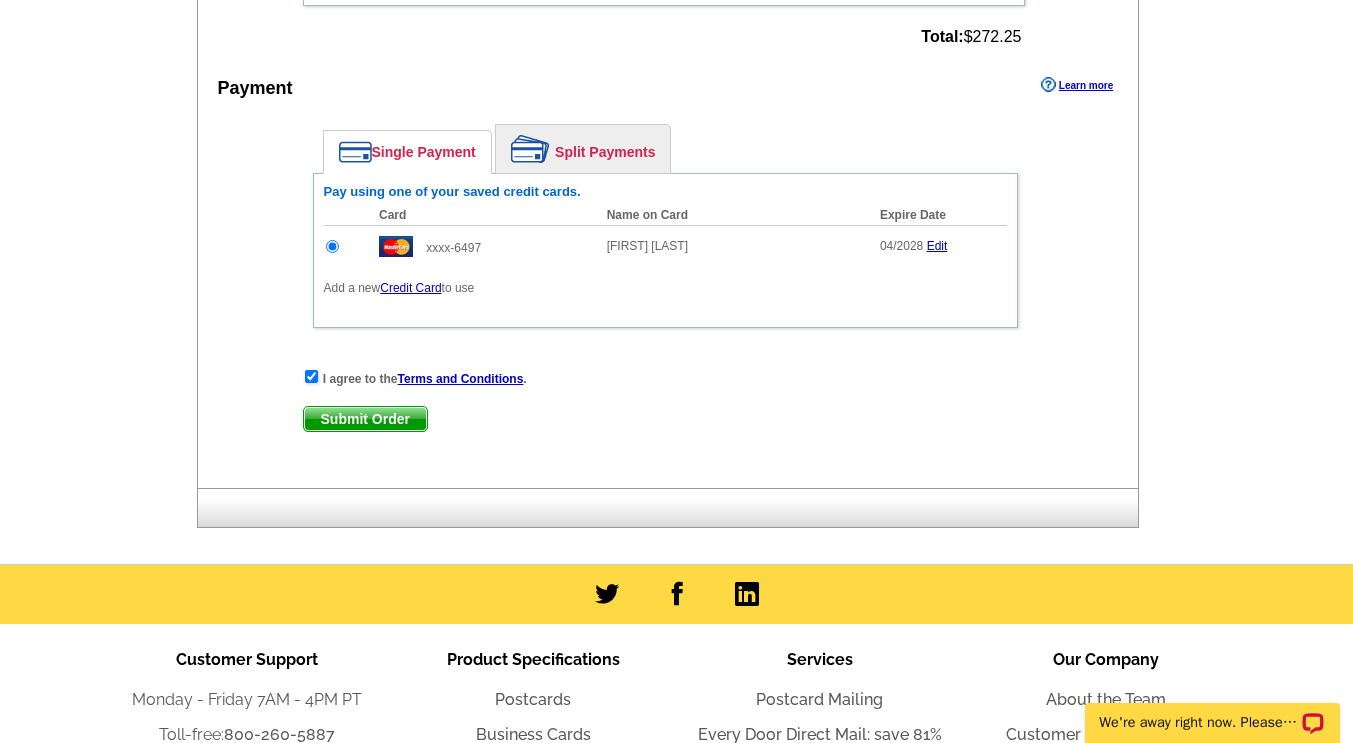 click on "Submit Order" at bounding box center [365, 419] 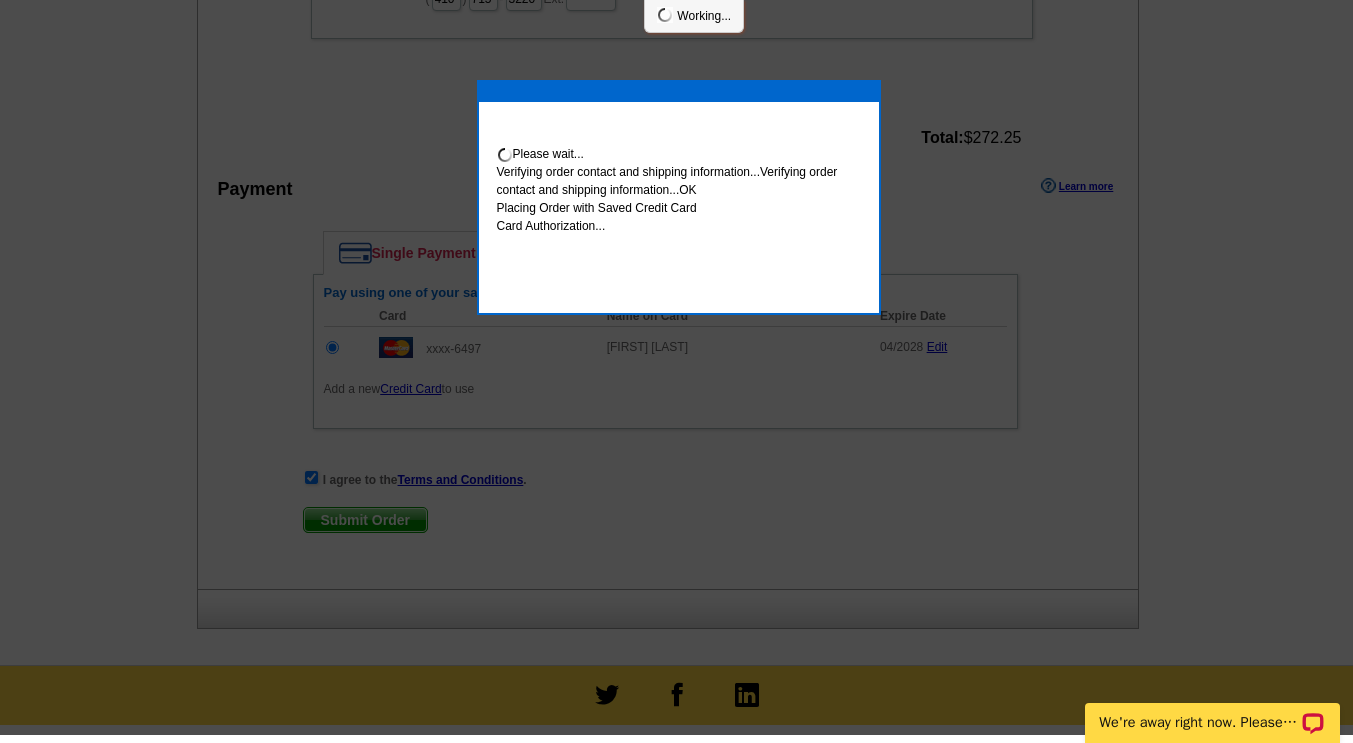 scroll, scrollTop: 892, scrollLeft: 0, axis: vertical 